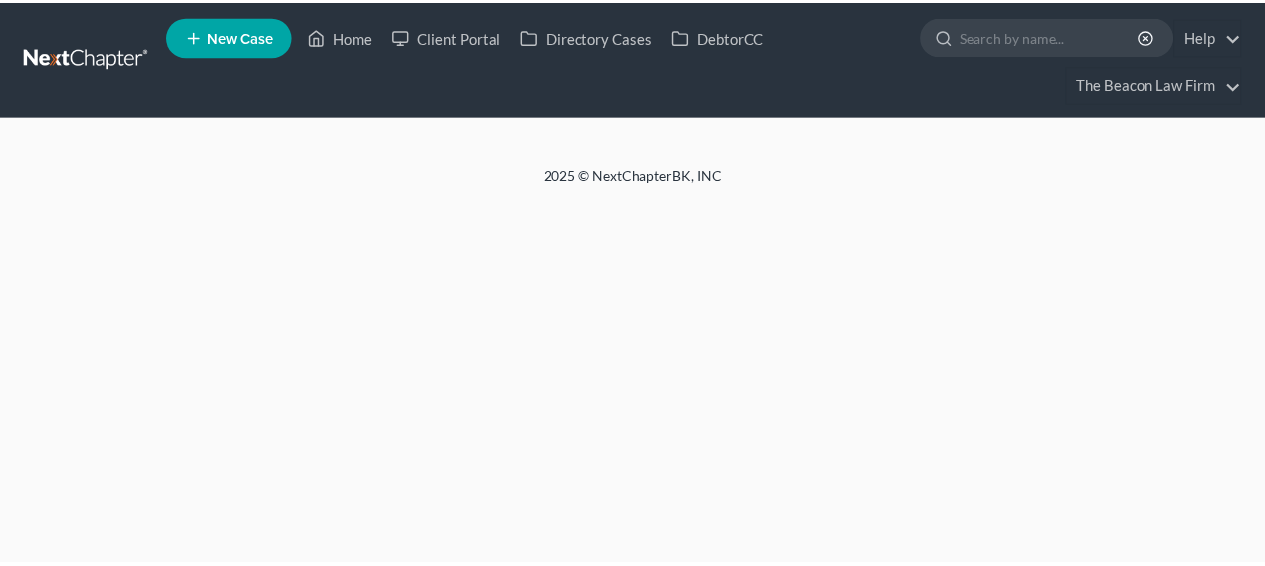scroll, scrollTop: 0, scrollLeft: 0, axis: both 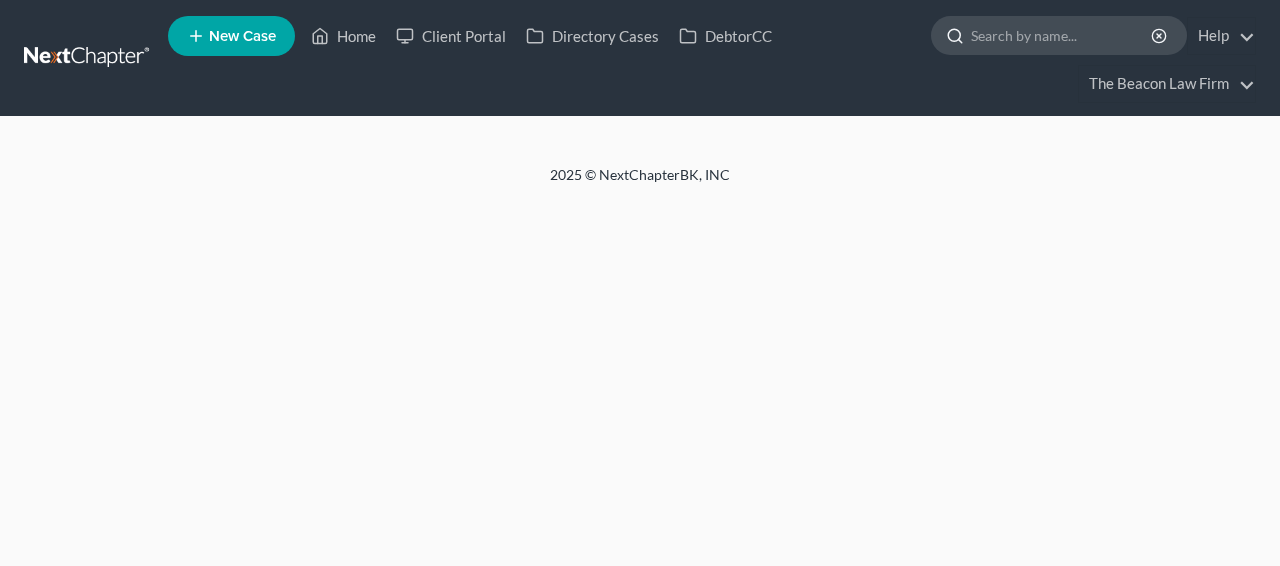 click at bounding box center [1062, 35] 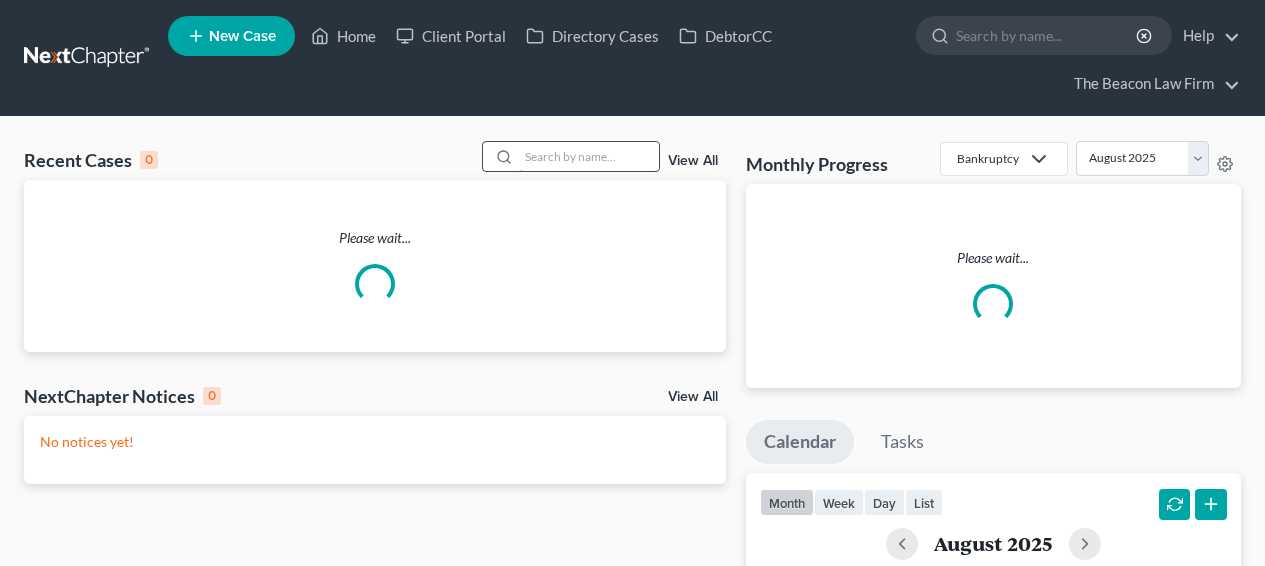 click at bounding box center [589, 156] 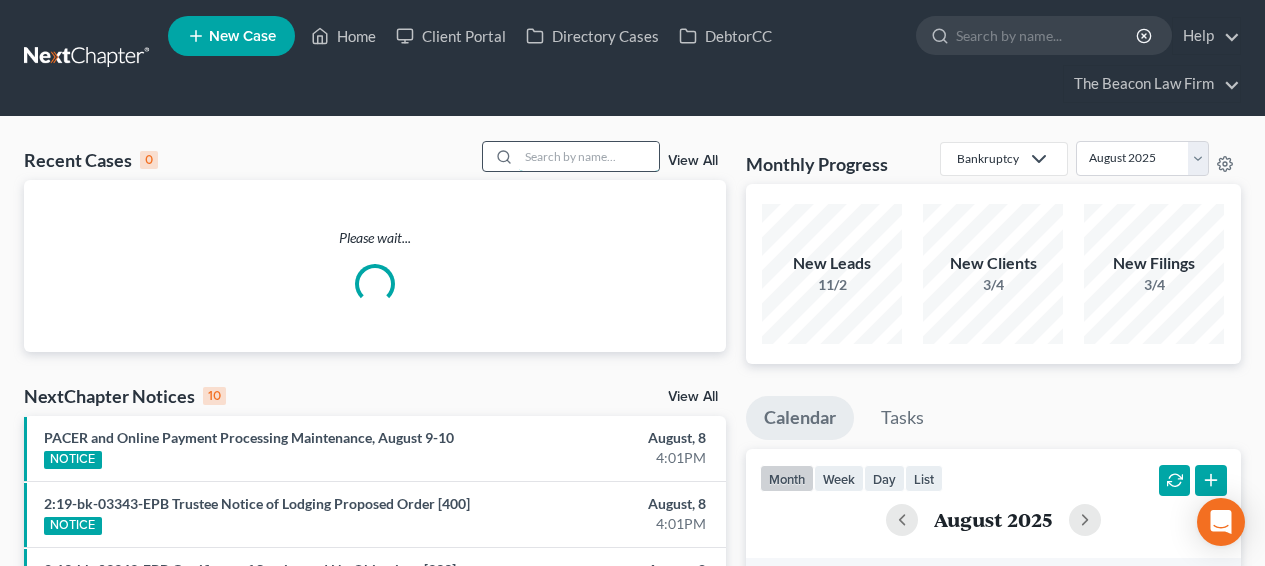 type on "v" 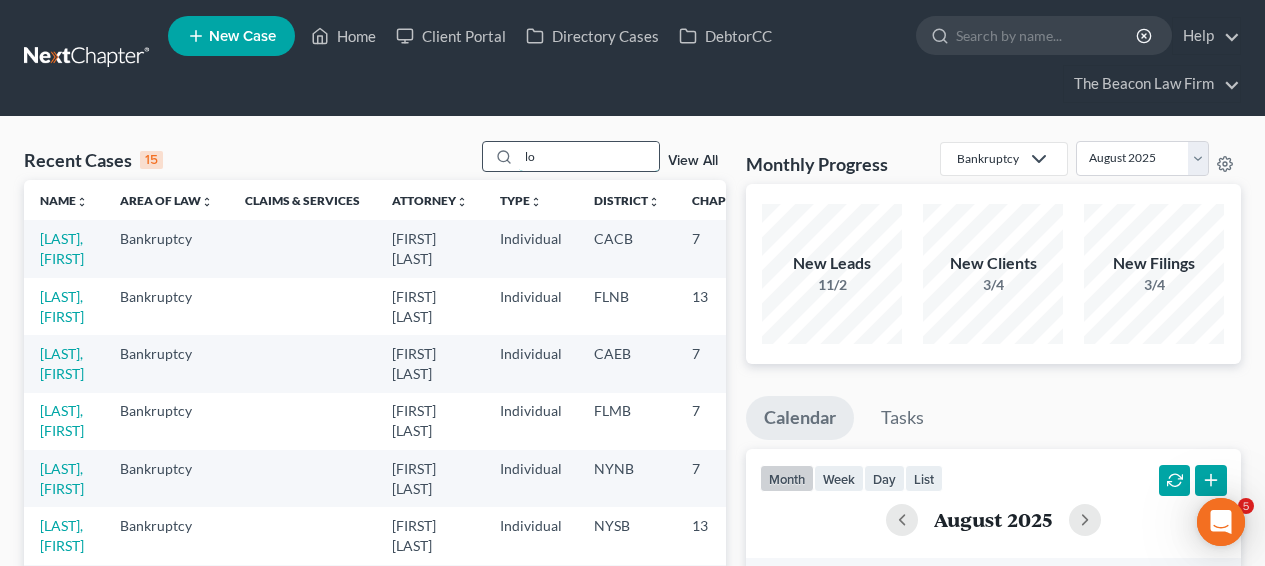 scroll, scrollTop: 0, scrollLeft: 0, axis: both 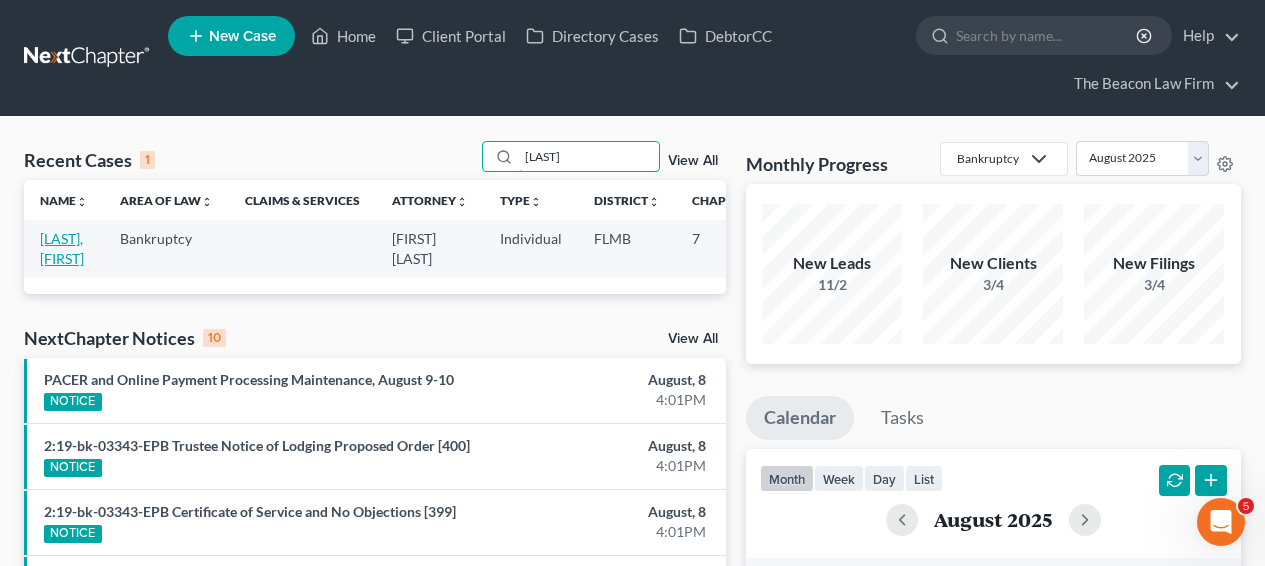 type on "[LAST]" 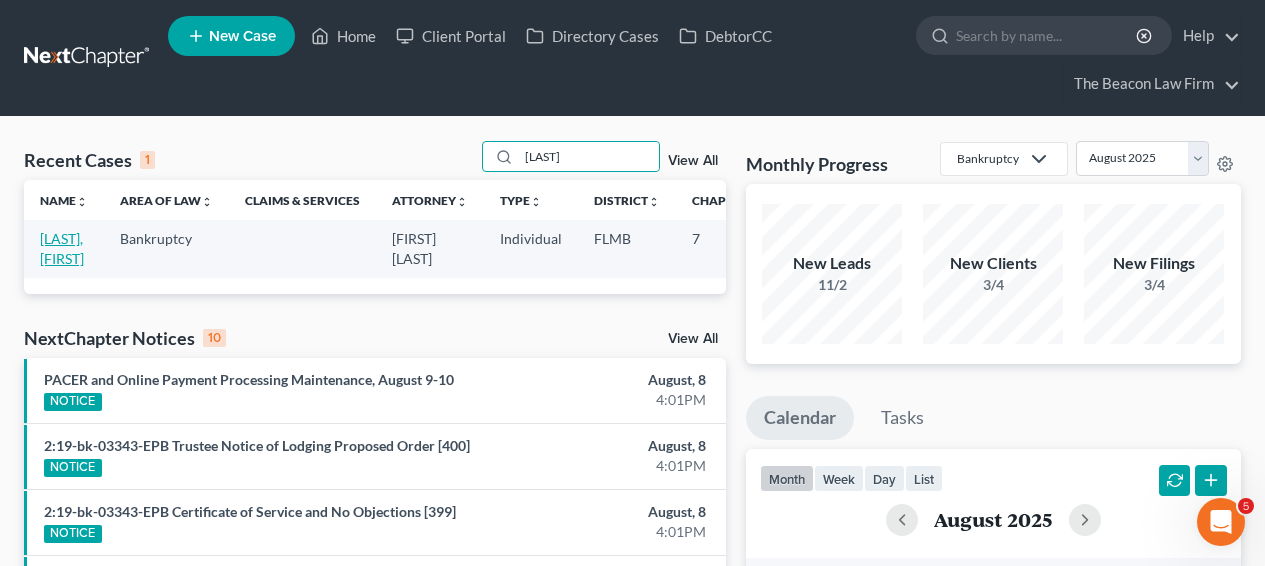click on "[LAST], [FIRST]" at bounding box center (62, 248) 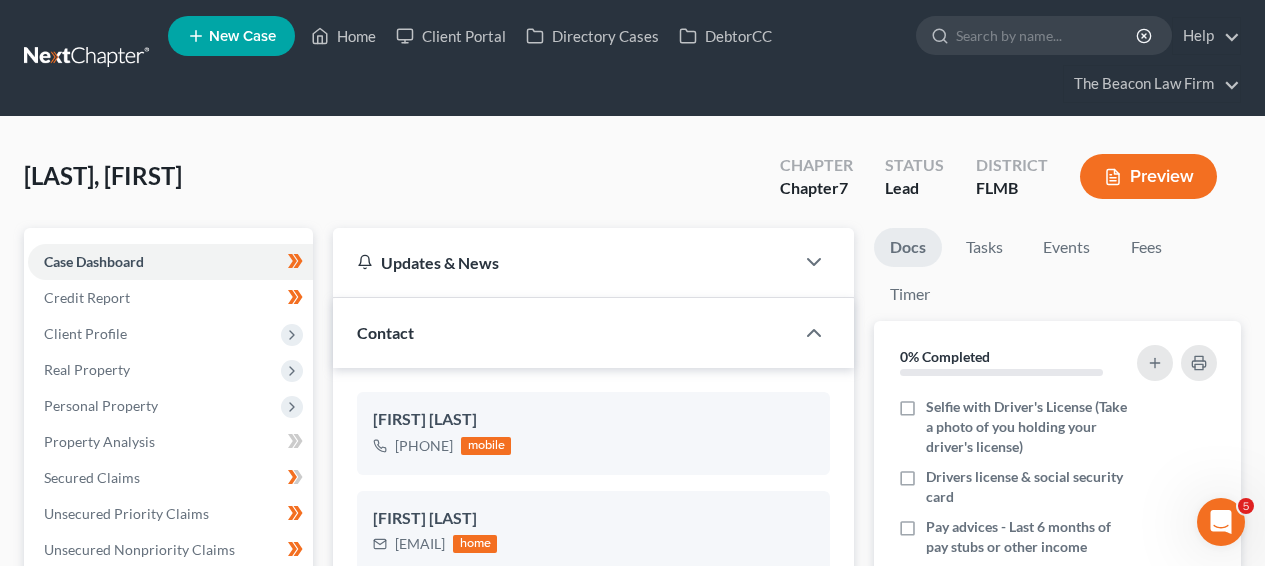 click on "[BRAND] [EMAIL]" at bounding box center [632, 1008] 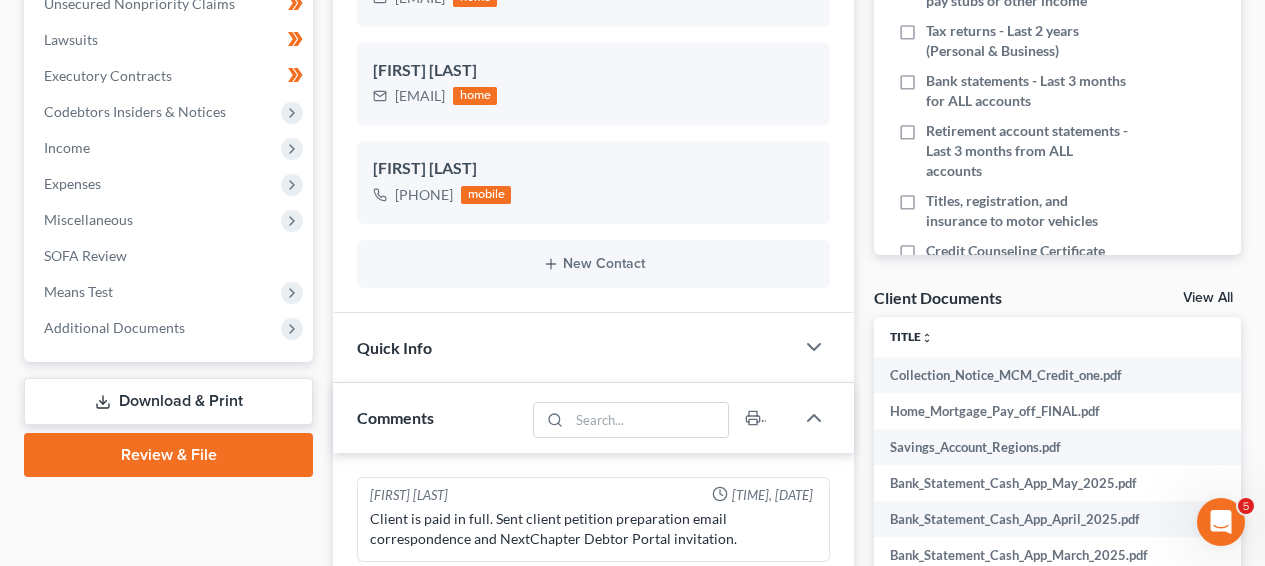 scroll, scrollTop: 514, scrollLeft: 0, axis: vertical 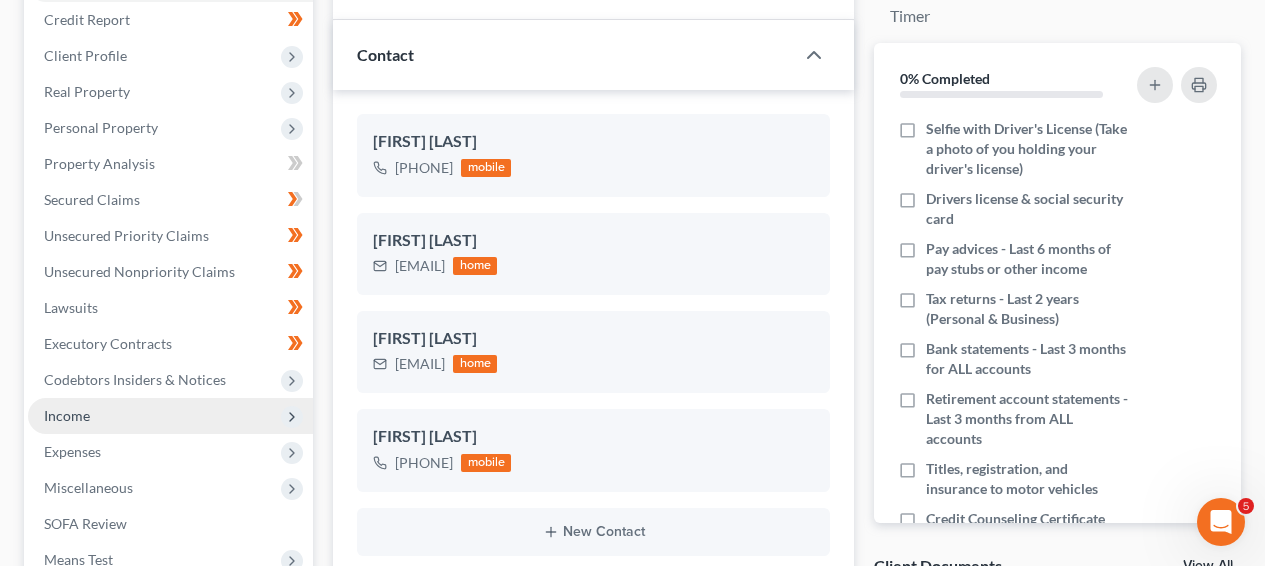 click on "Income" at bounding box center [170, 416] 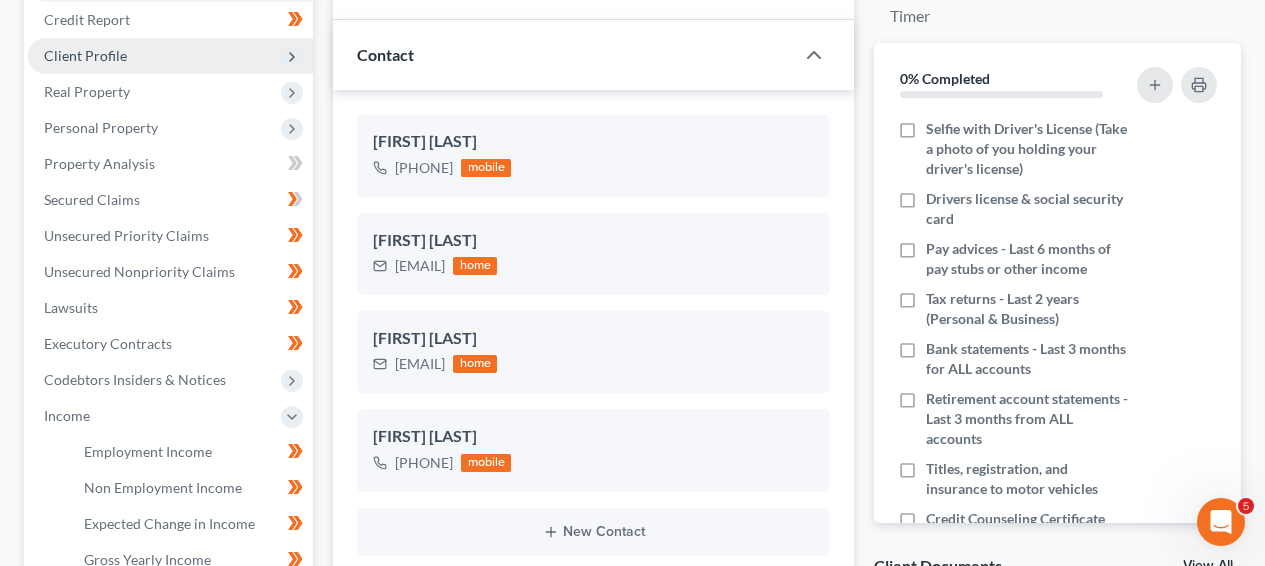 click on "Client Profile" at bounding box center [170, 56] 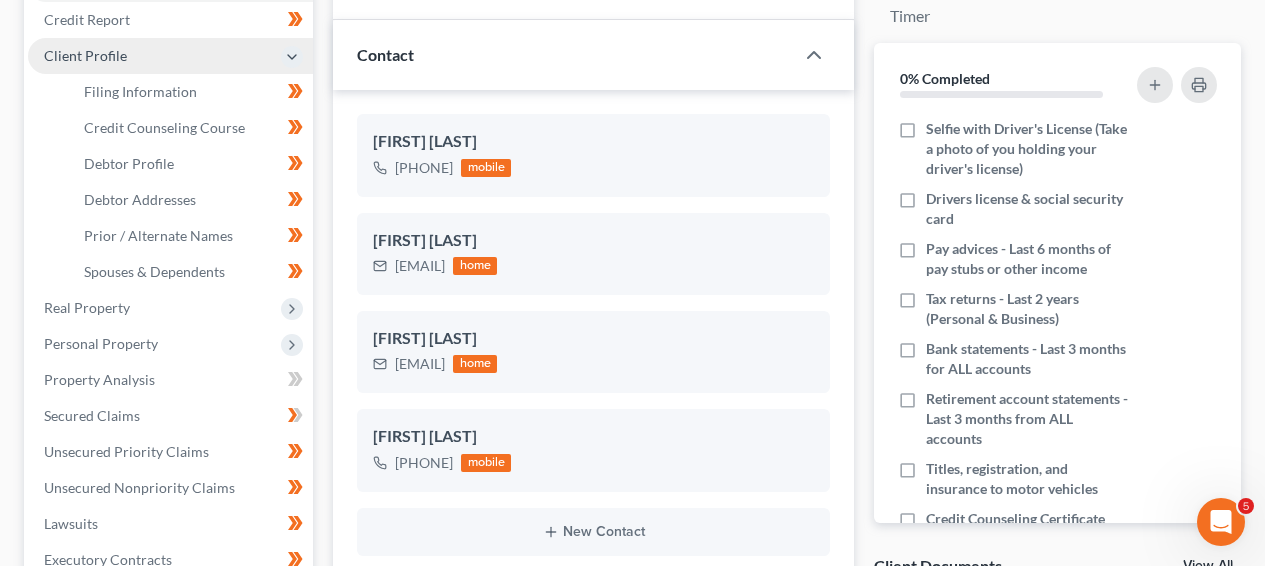 click on "Client Profile" at bounding box center (170, 56) 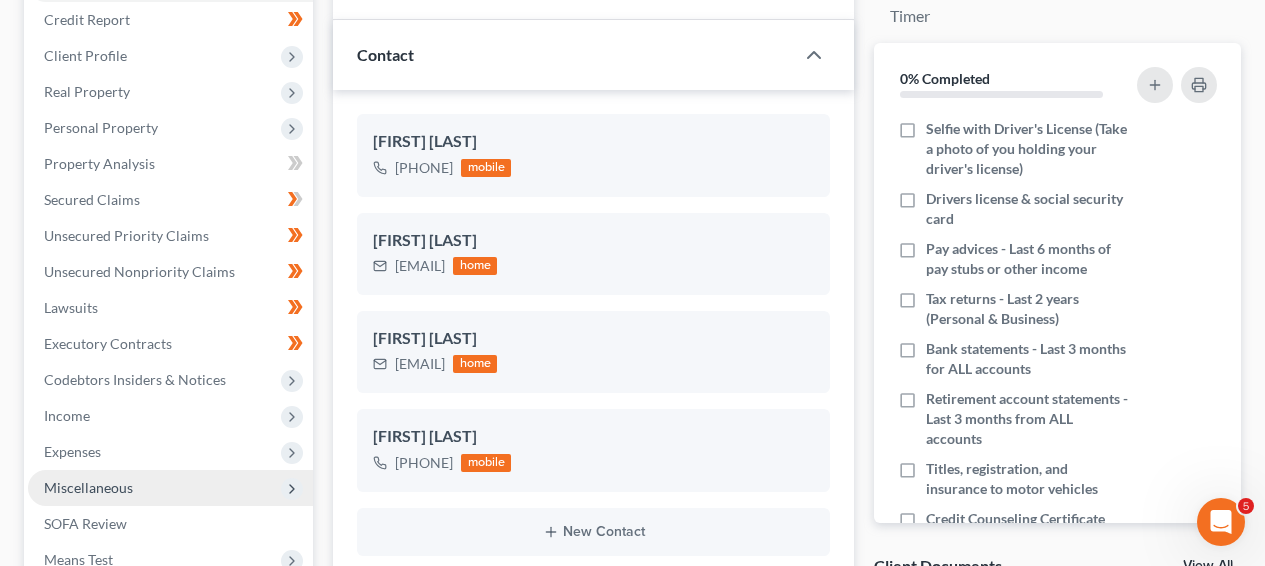 click on "Miscellaneous" at bounding box center [170, 488] 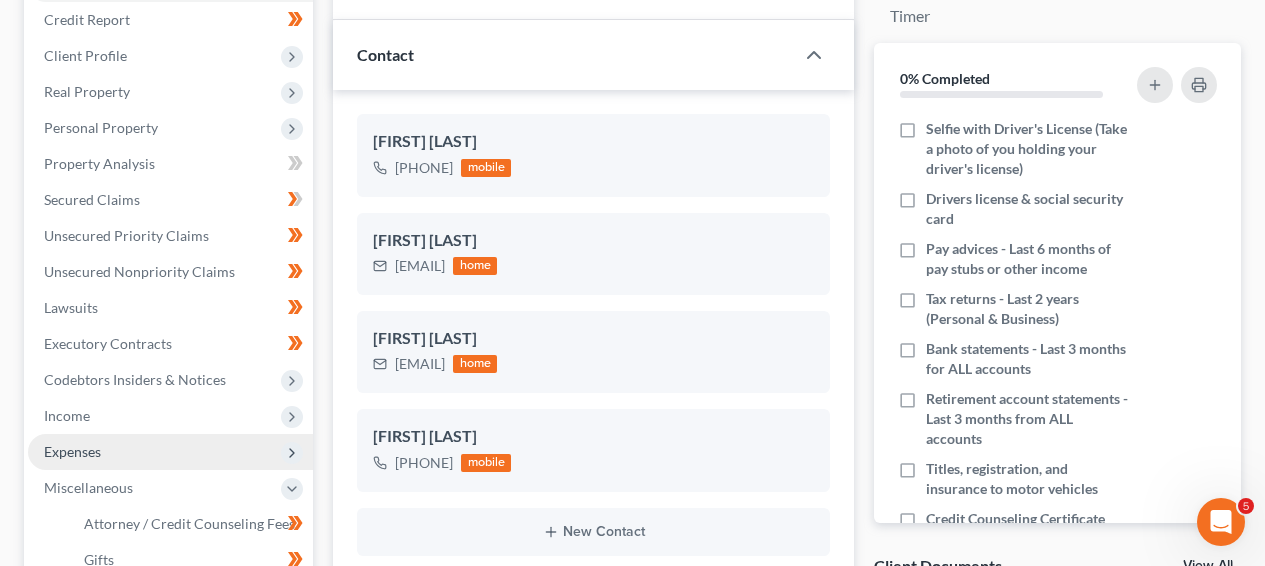 click on "Expenses" at bounding box center (170, 452) 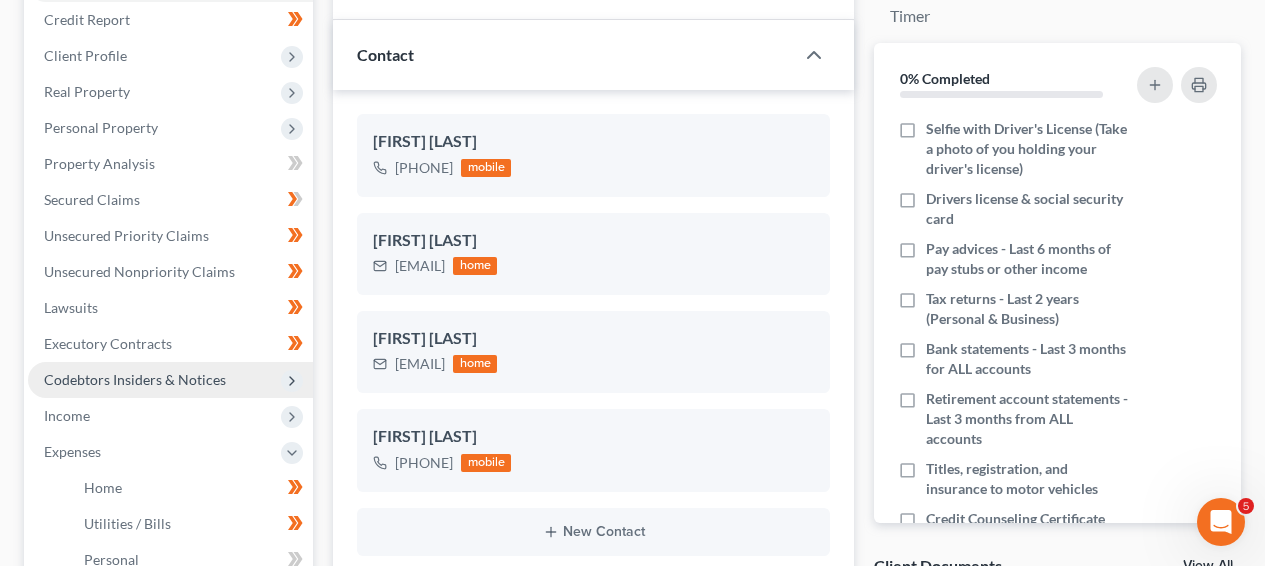 click on "Codebtors Insiders & Notices" at bounding box center (170, 380) 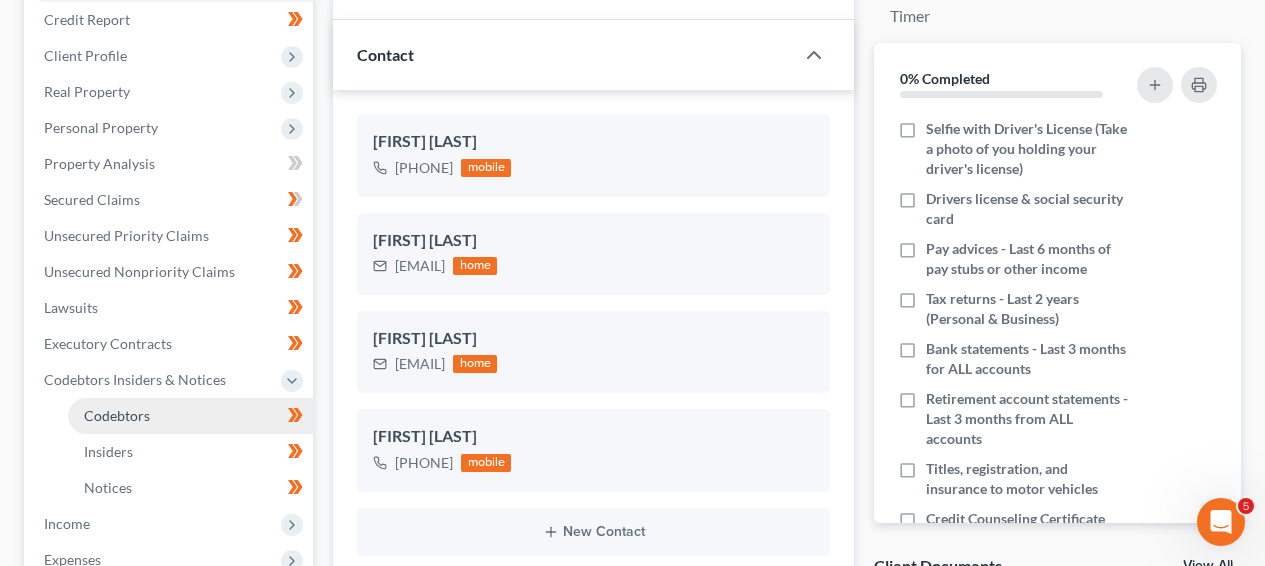 click on "Codebtors" at bounding box center [190, 416] 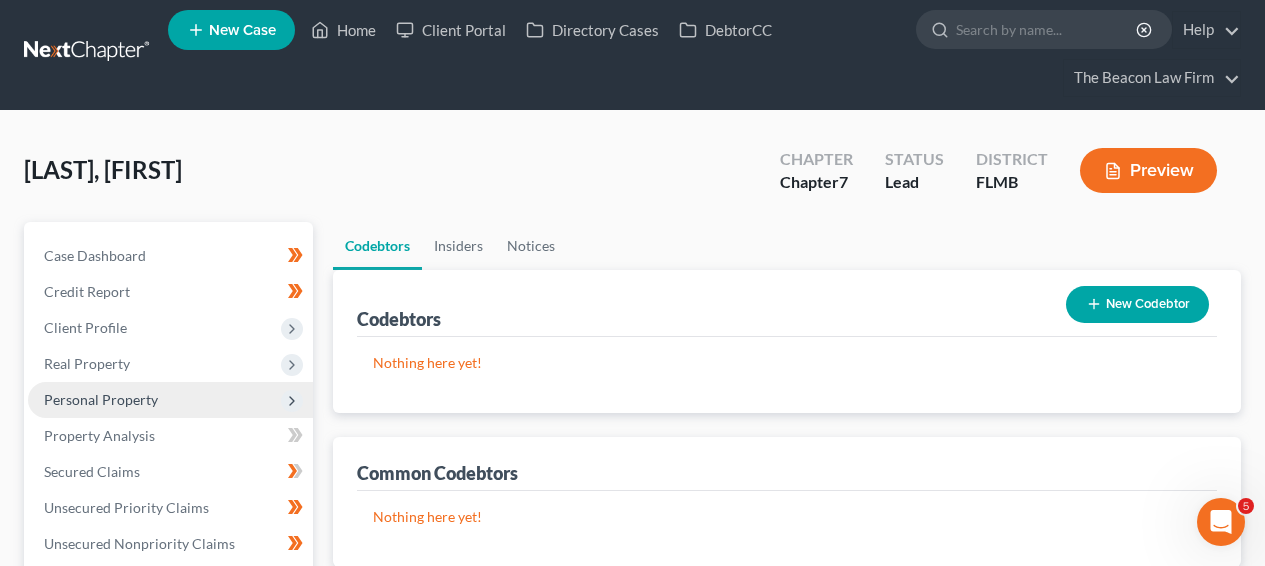 scroll, scrollTop: 0, scrollLeft: 0, axis: both 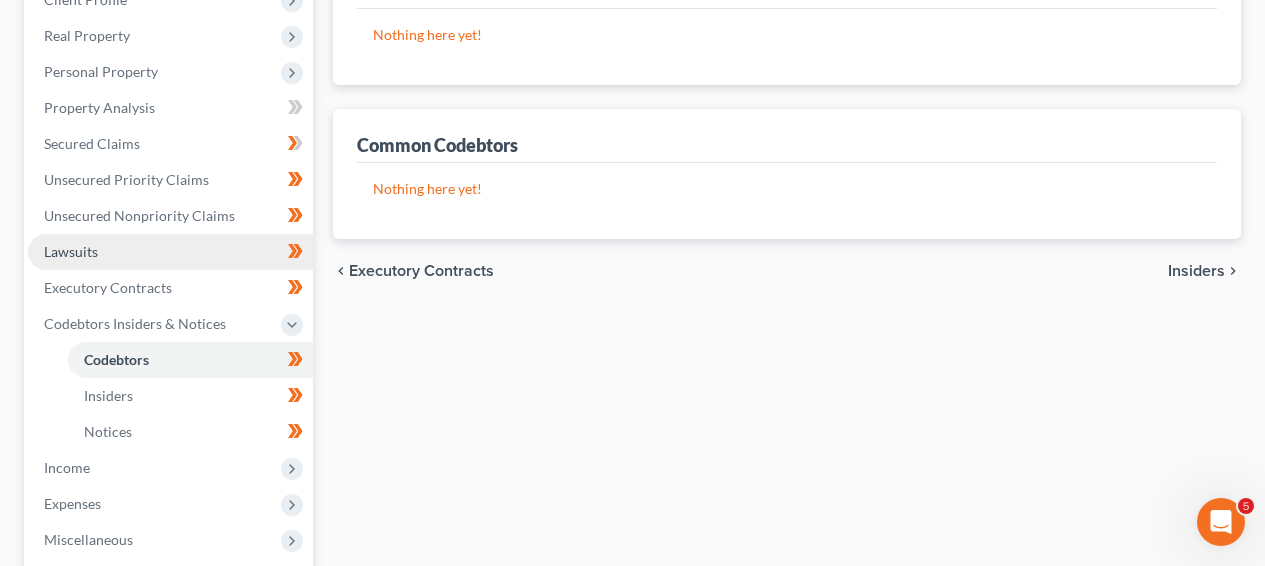 click on "Lawsuits" at bounding box center (170, 252) 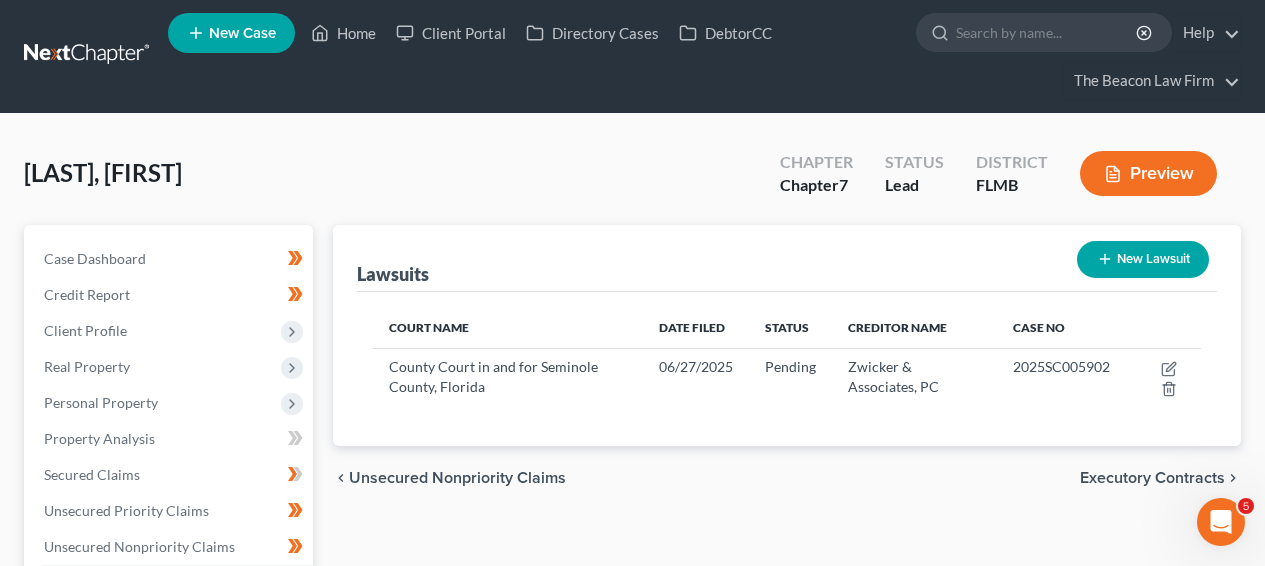 scroll, scrollTop: 0, scrollLeft: 0, axis: both 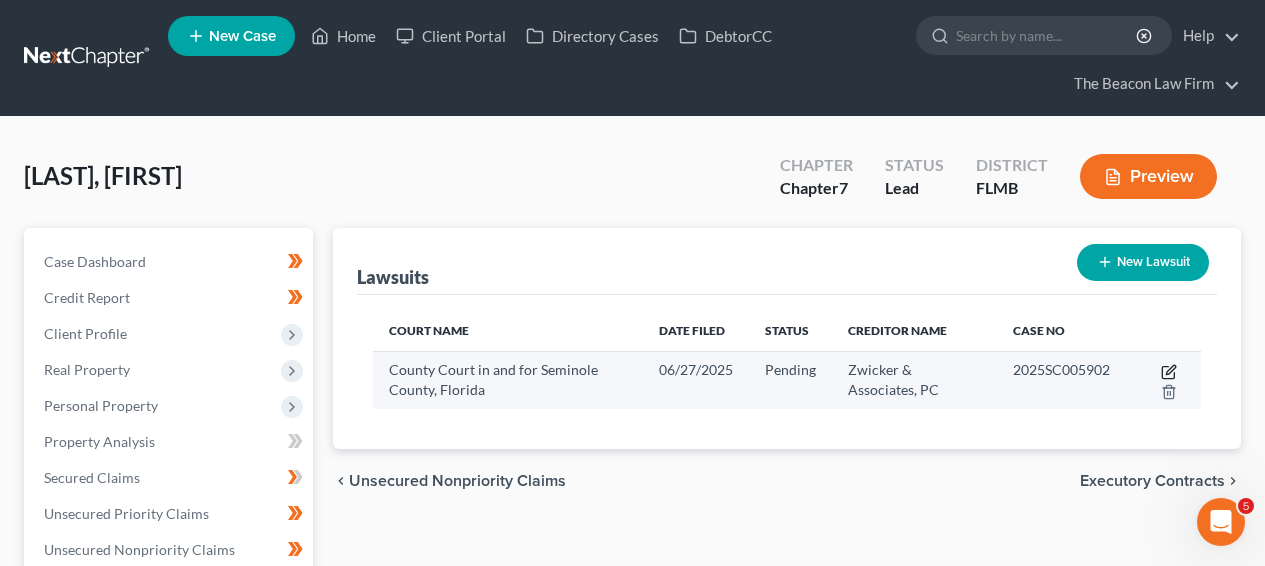 click 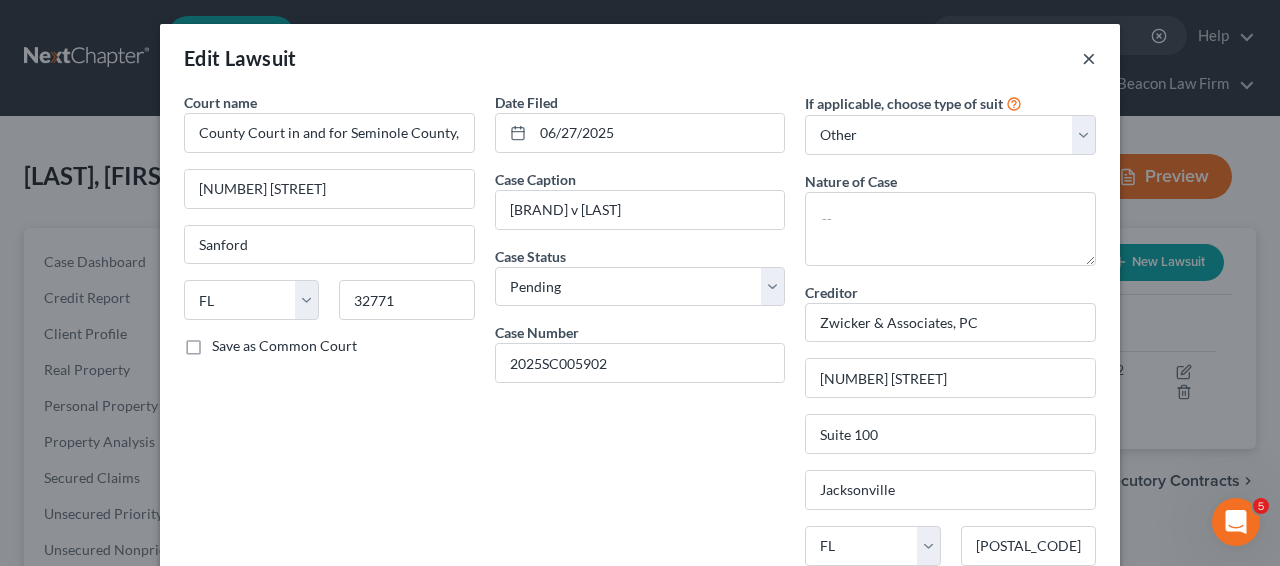 click on "×" at bounding box center (1089, 58) 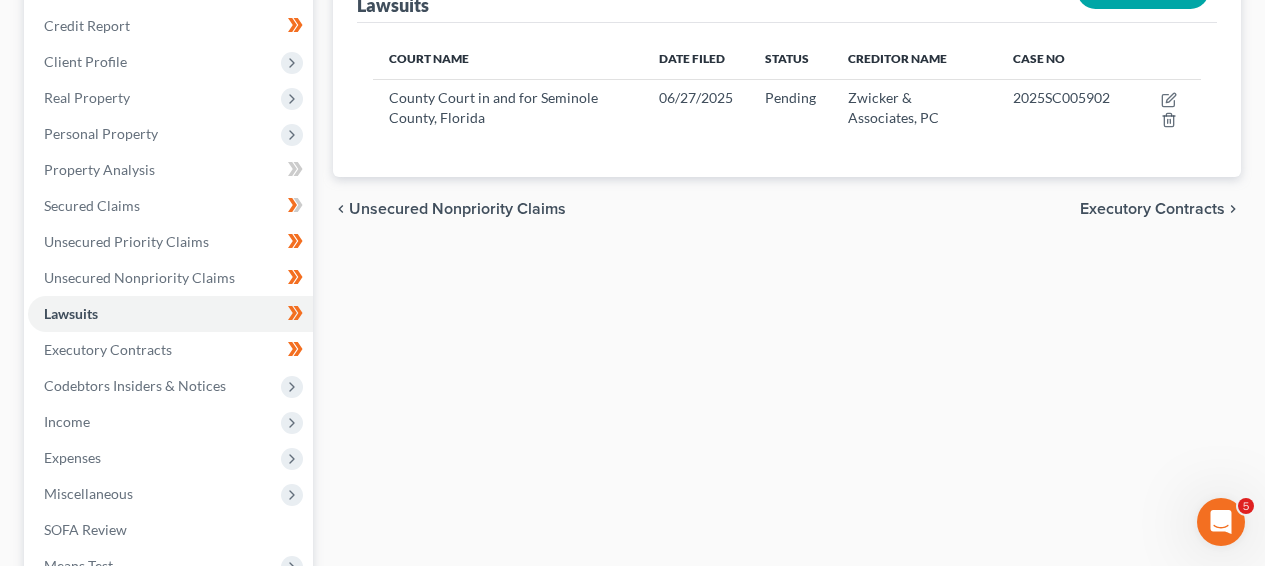 scroll, scrollTop: 273, scrollLeft: 0, axis: vertical 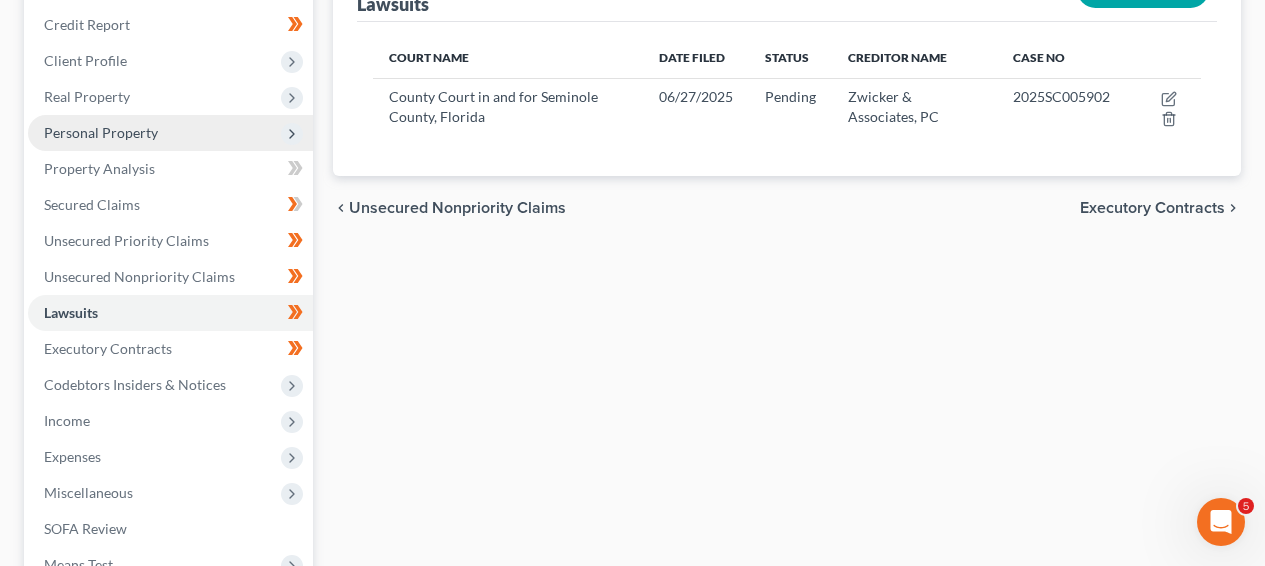 click on "Personal Property" at bounding box center (170, 133) 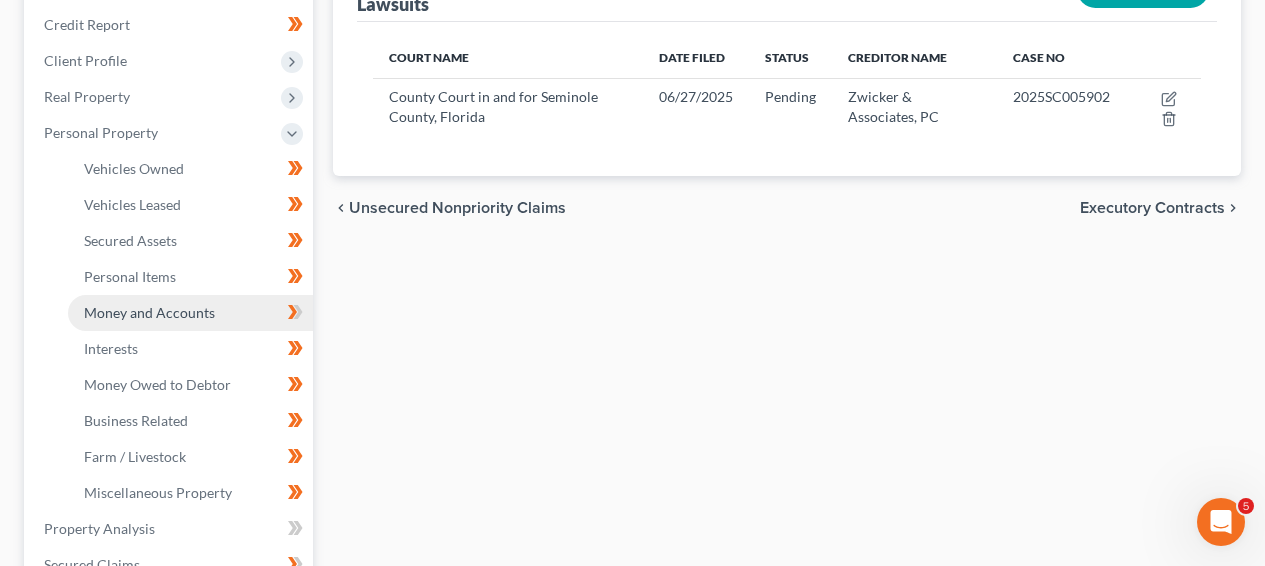 click on "Money and Accounts" at bounding box center [190, 313] 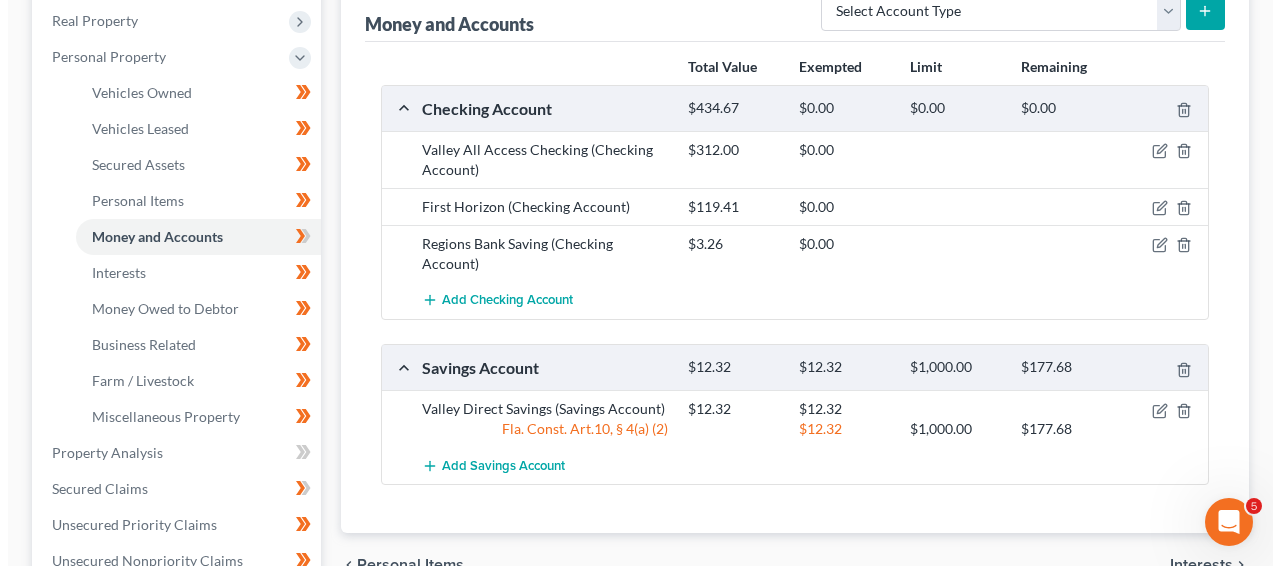 scroll, scrollTop: 343, scrollLeft: 0, axis: vertical 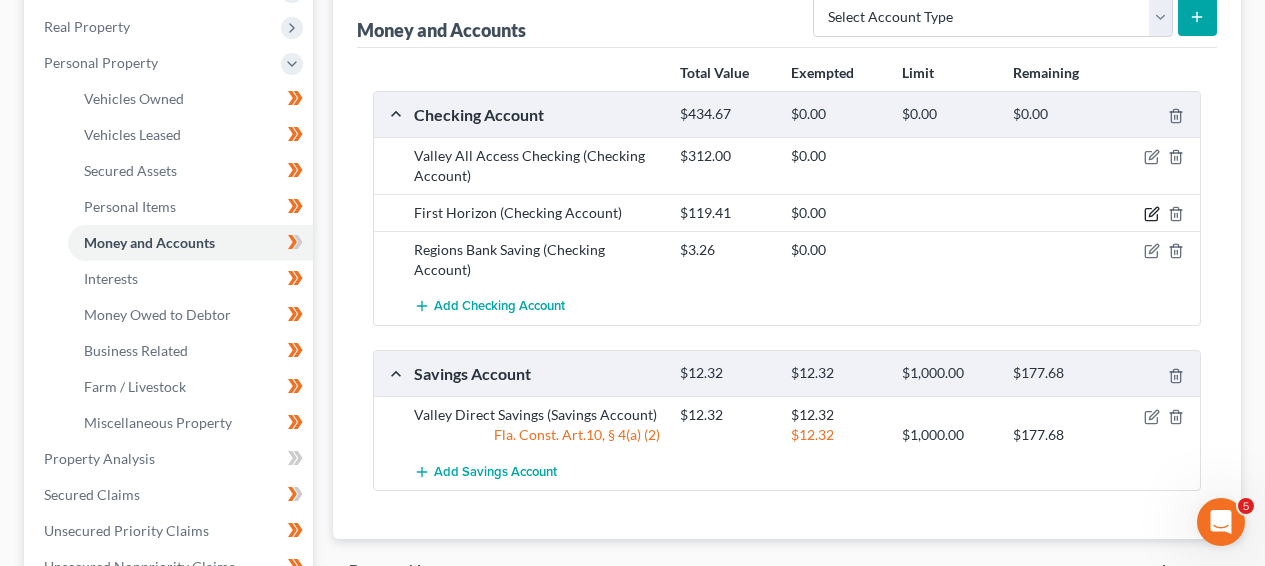 click 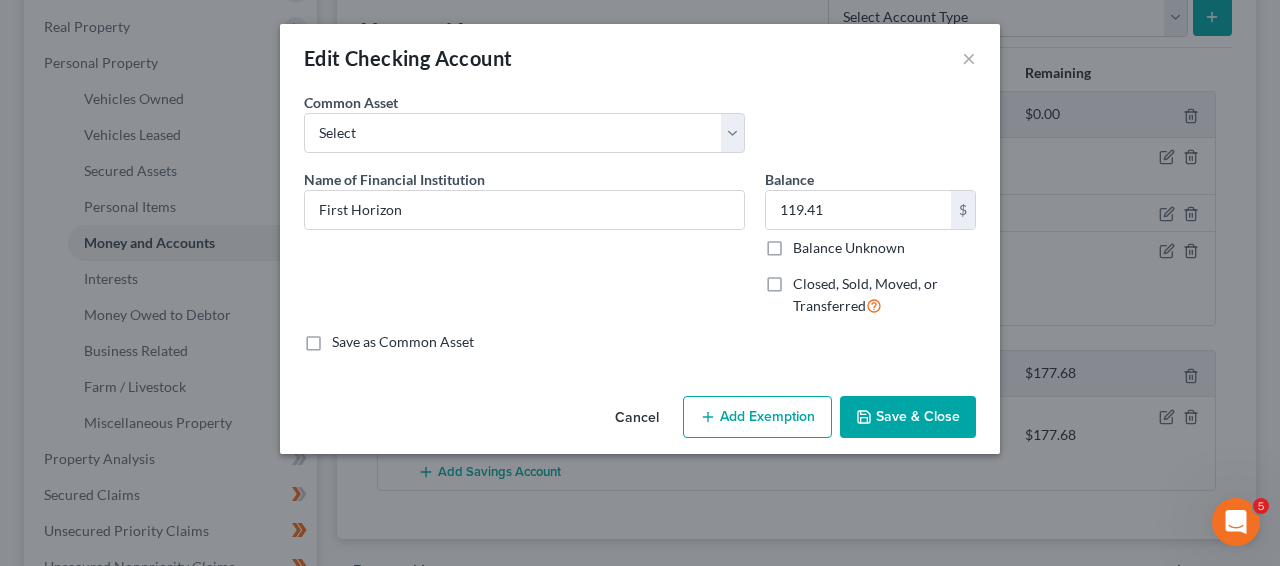 click on "Cancel" at bounding box center [637, 418] 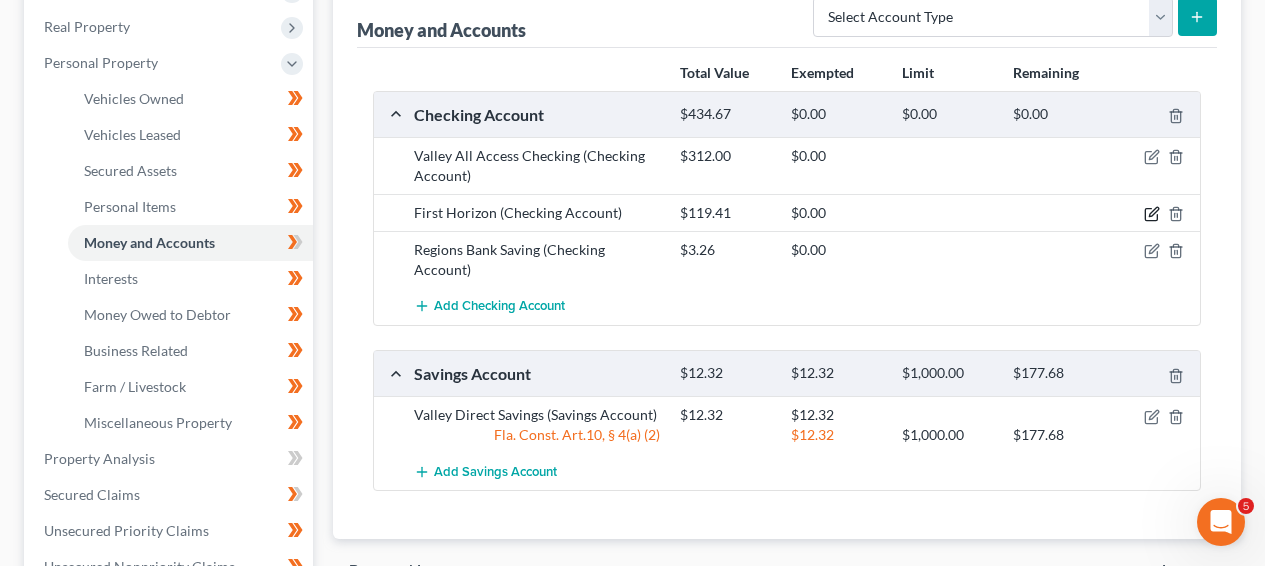 click 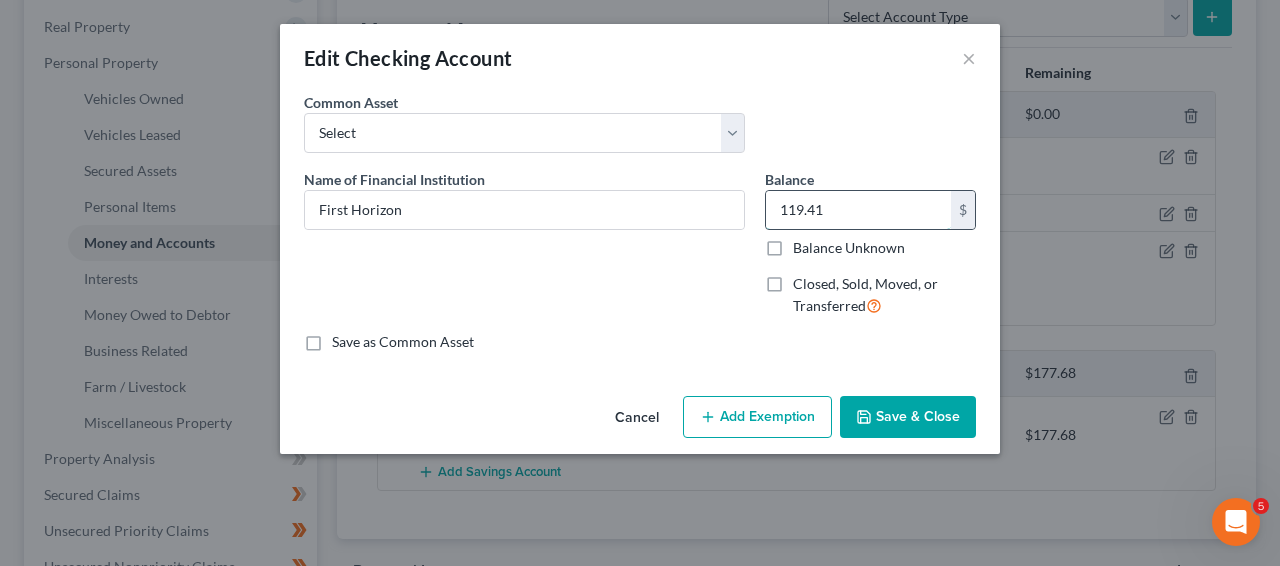 click on "119.41" at bounding box center [858, 210] 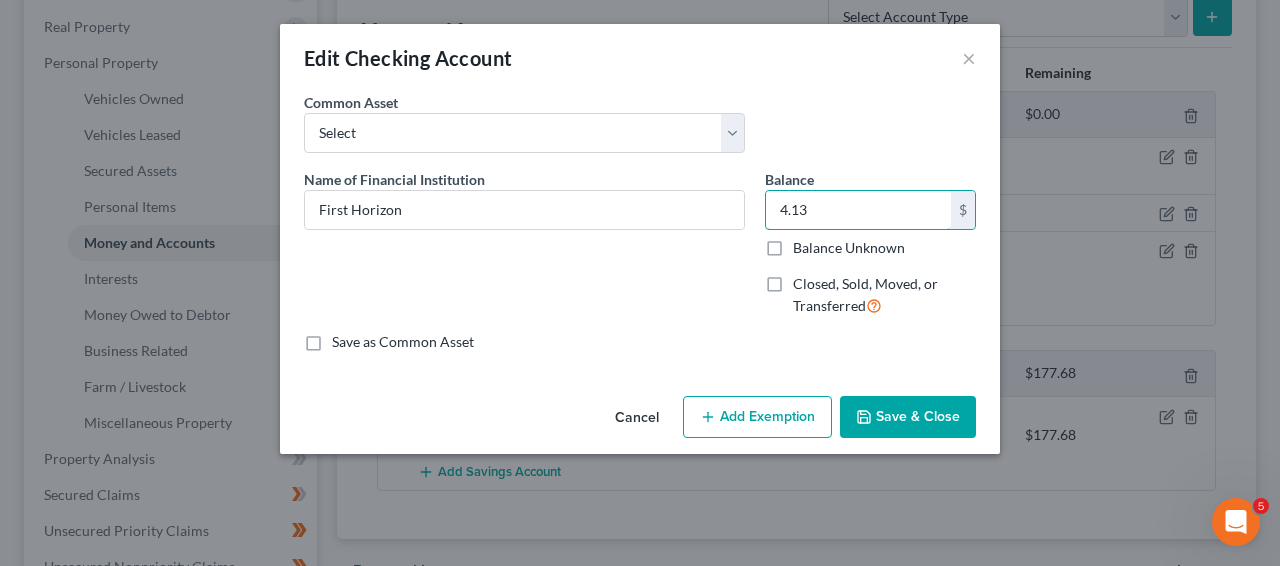 type on "4.13" 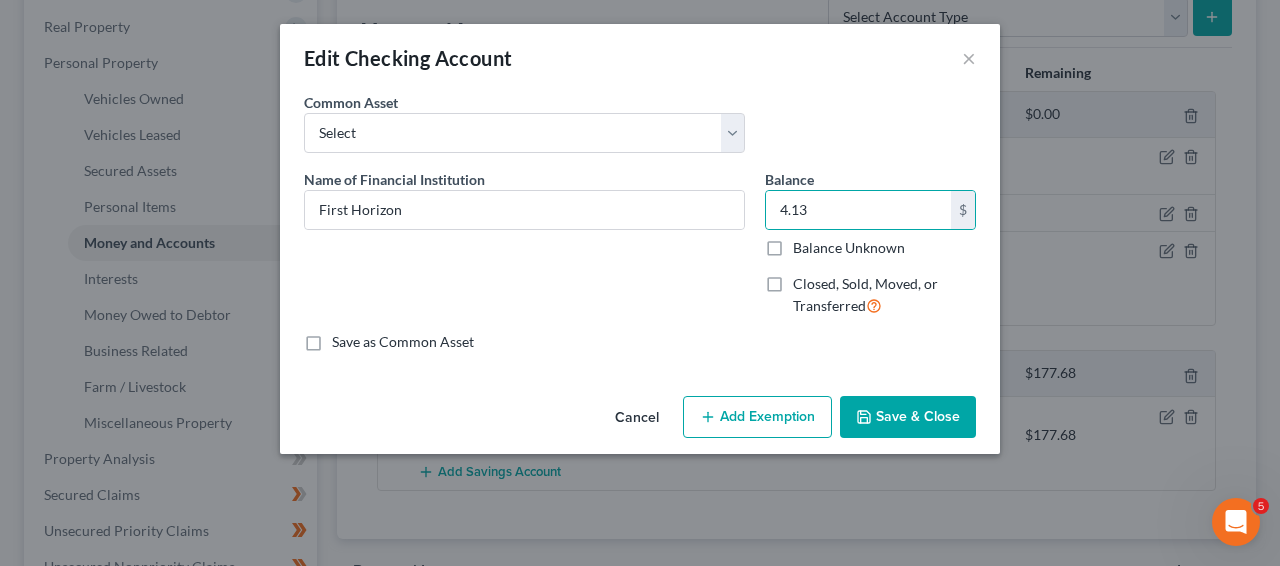 click on "Save & Close" at bounding box center [908, 417] 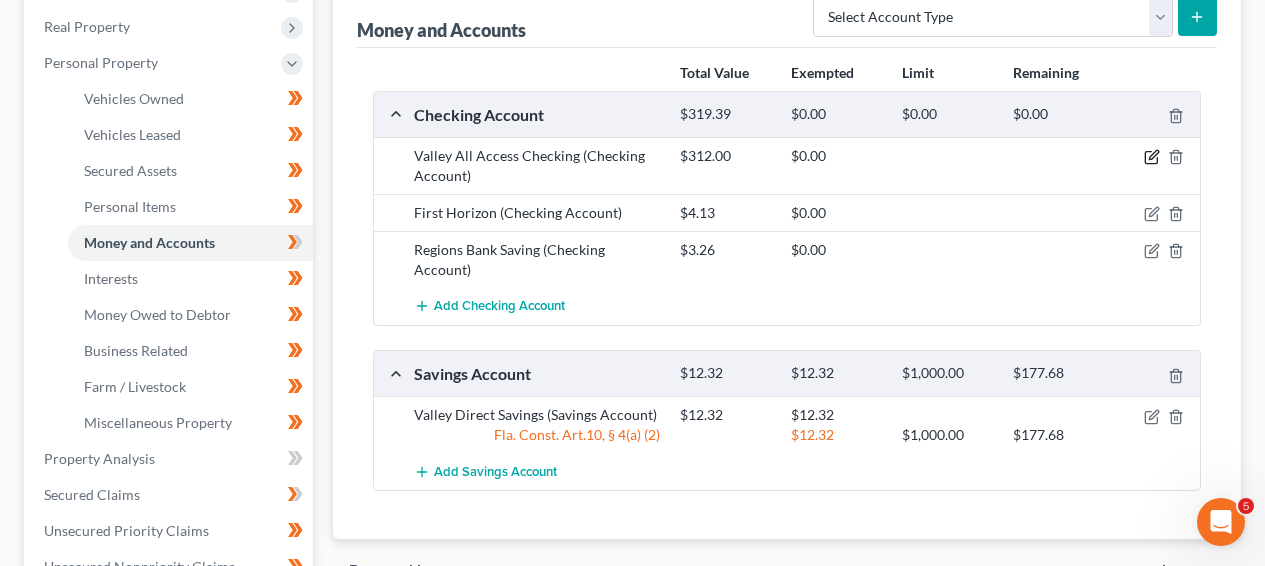 click 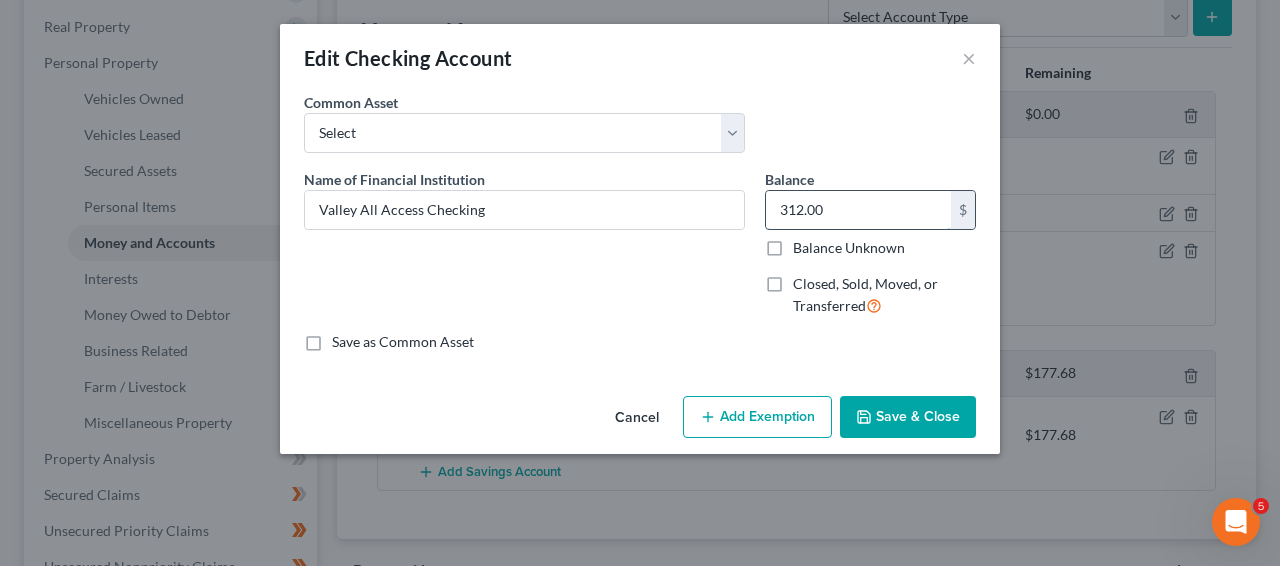 click on "312.00" at bounding box center (858, 210) 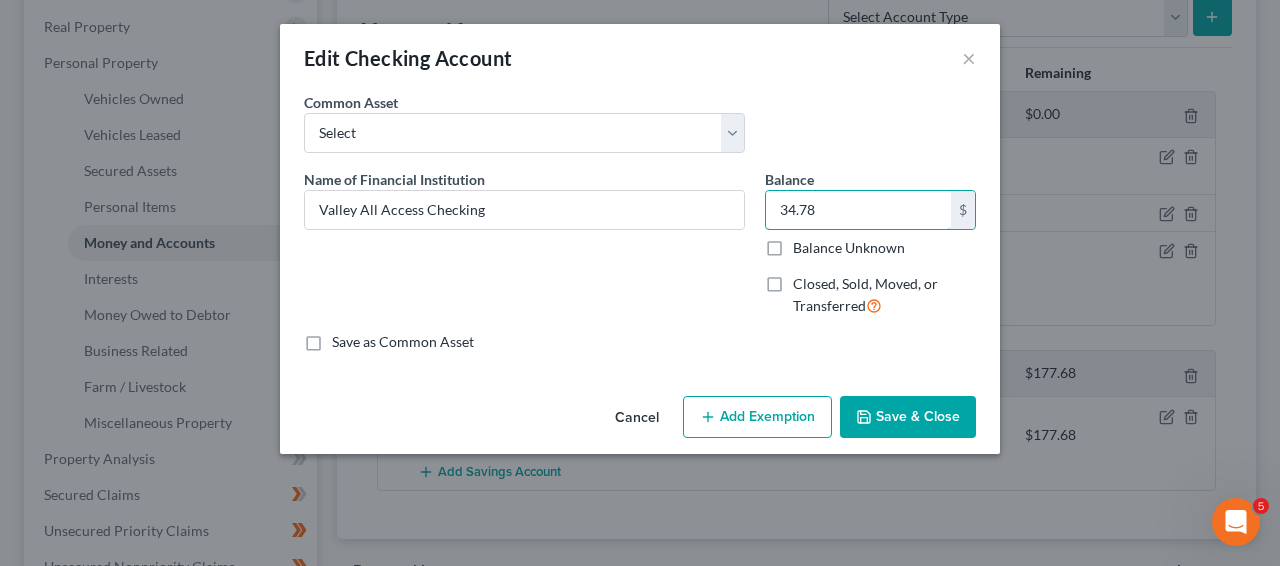 type on "34.78" 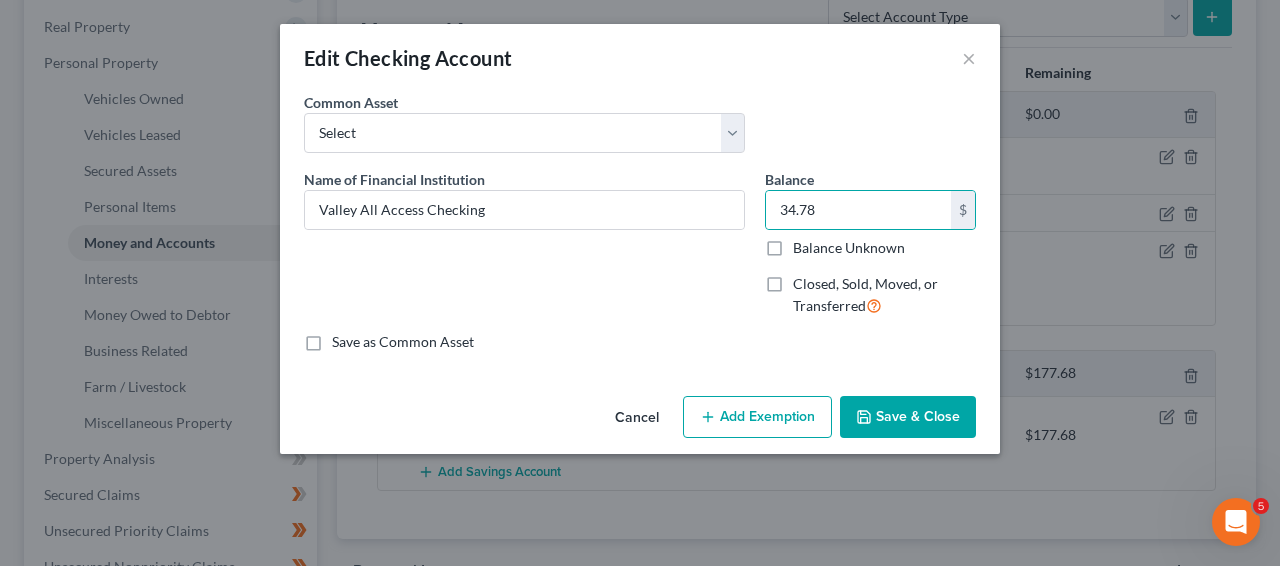 click on "Save & Close" at bounding box center (908, 417) 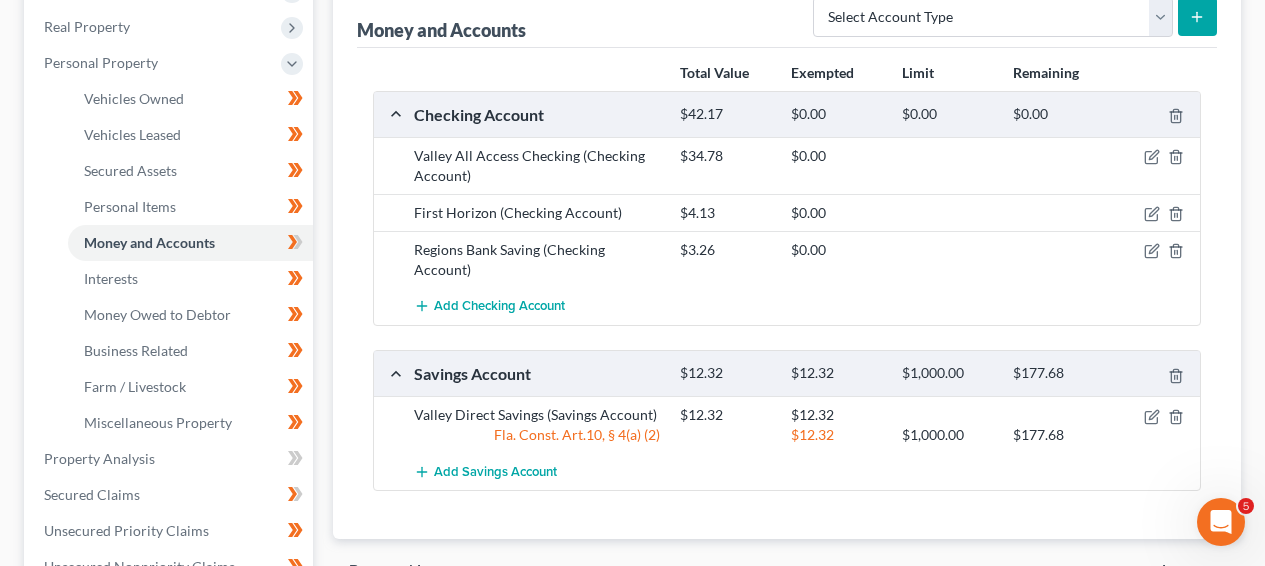 click on "[BRAND] ([ACCOUNT_TYPE]) [CURRENCY][AMOUNT]" at bounding box center [787, 212] 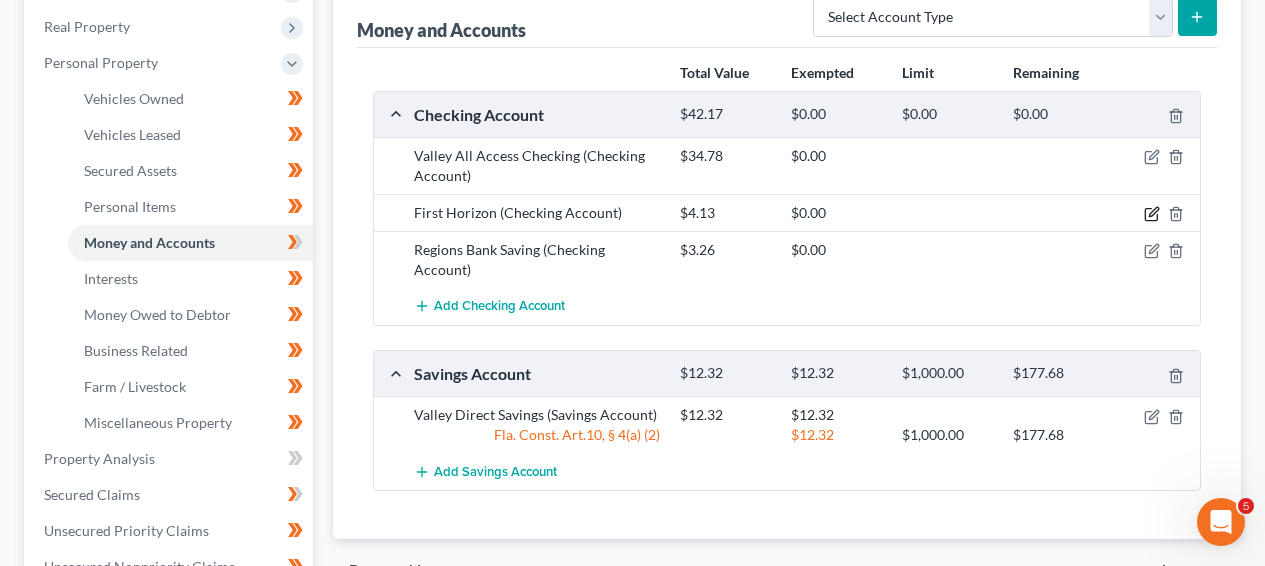 click 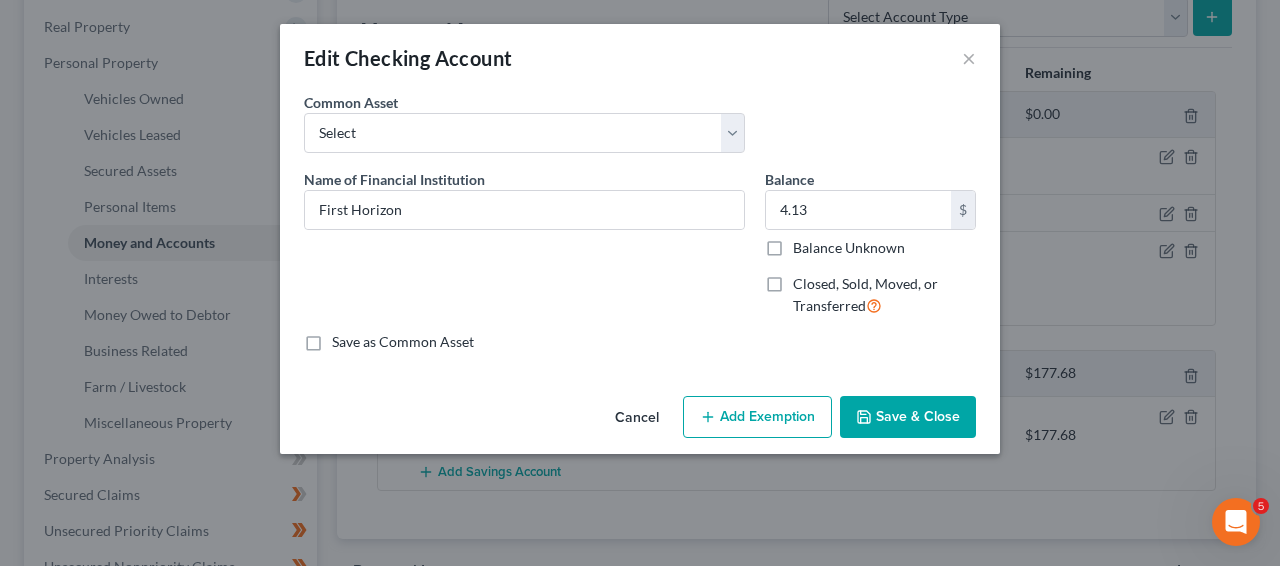 click on "Within 1 year" at bounding box center (876, 268) 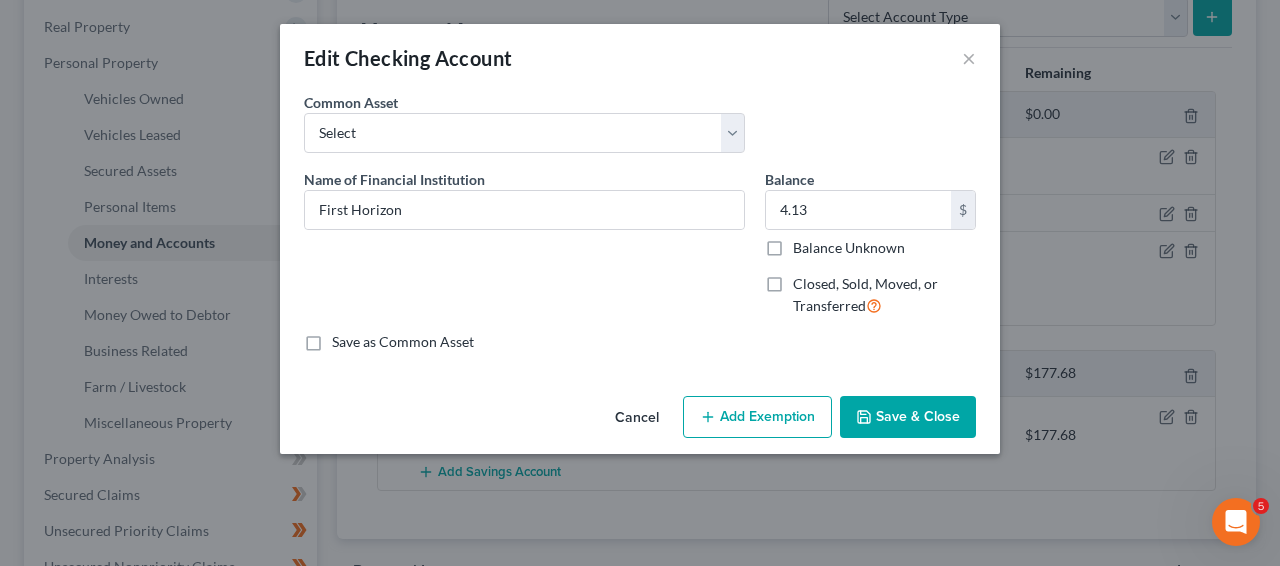 click on "Closed, Sold, Moved, or Transferred" at bounding box center [884, 295] 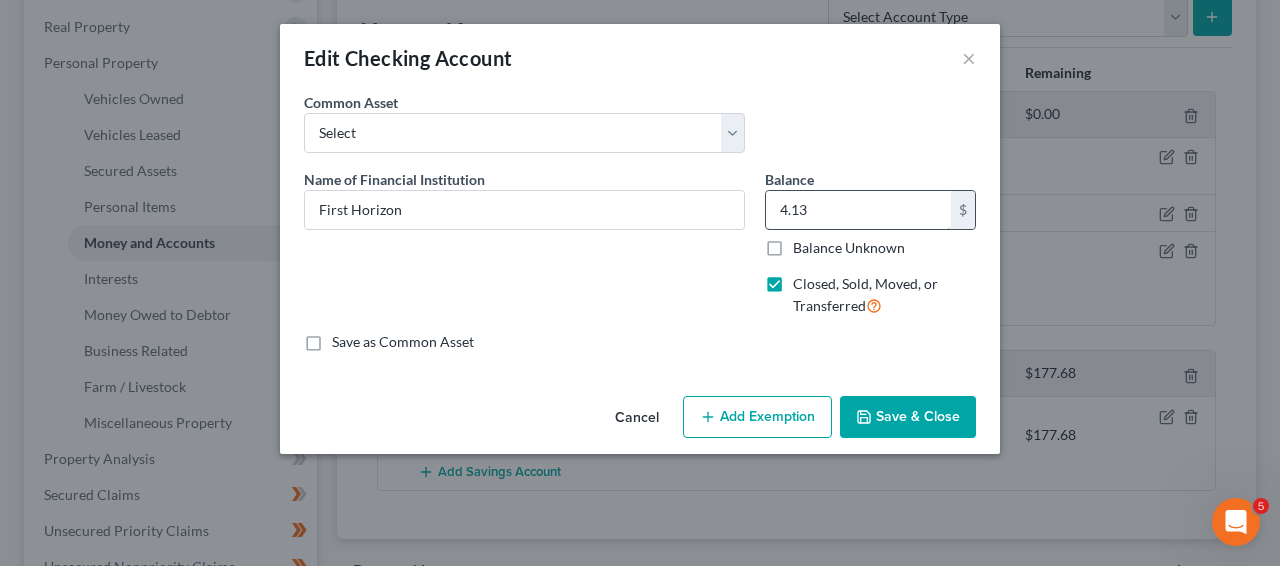 select on "1" 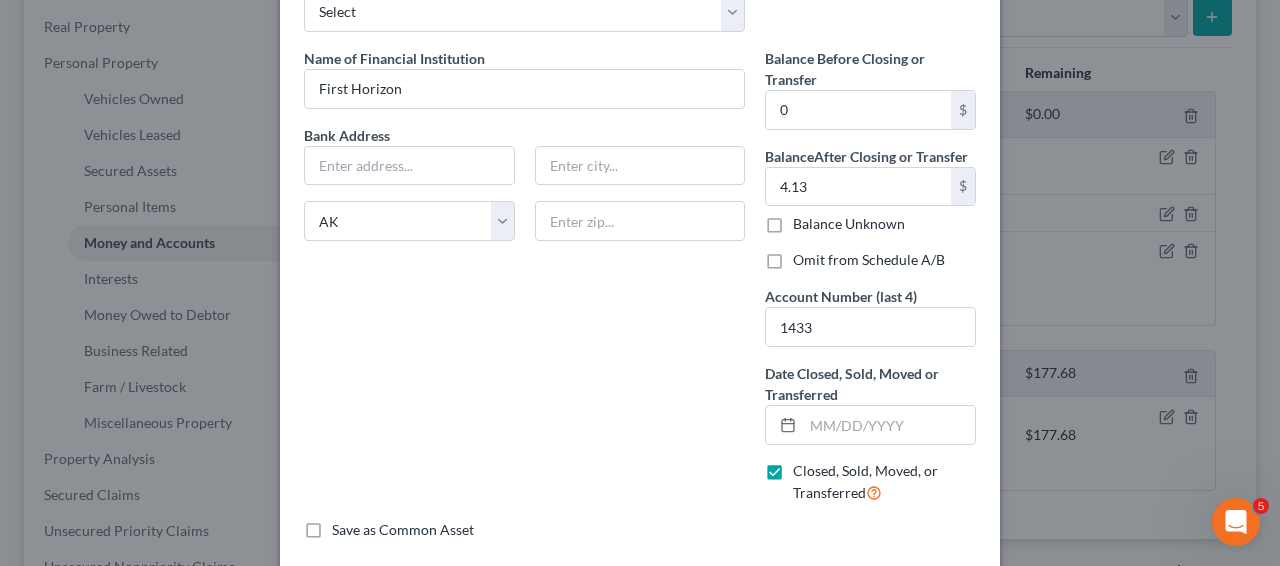 scroll, scrollTop: 178, scrollLeft: 0, axis: vertical 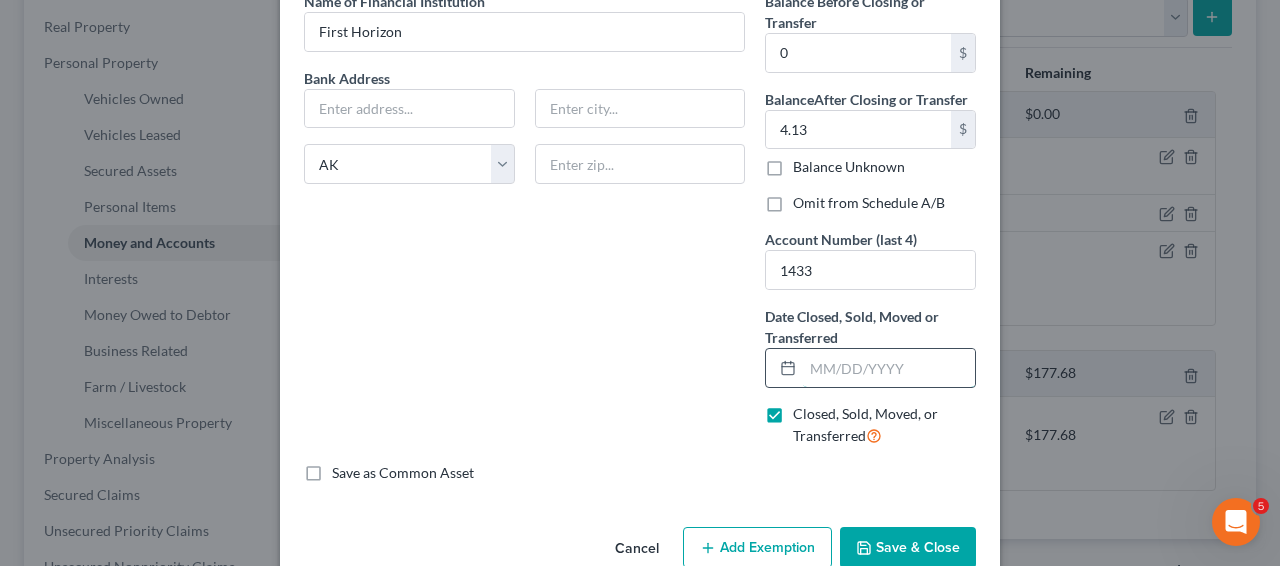 click at bounding box center (889, 368) 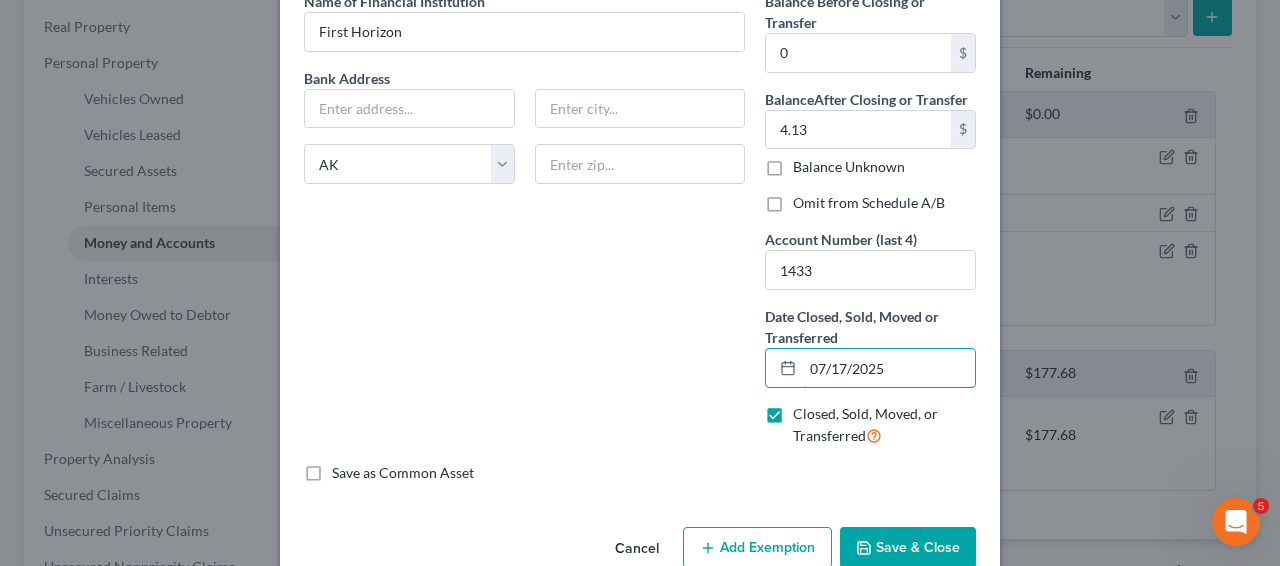 type on "07/17/2025" 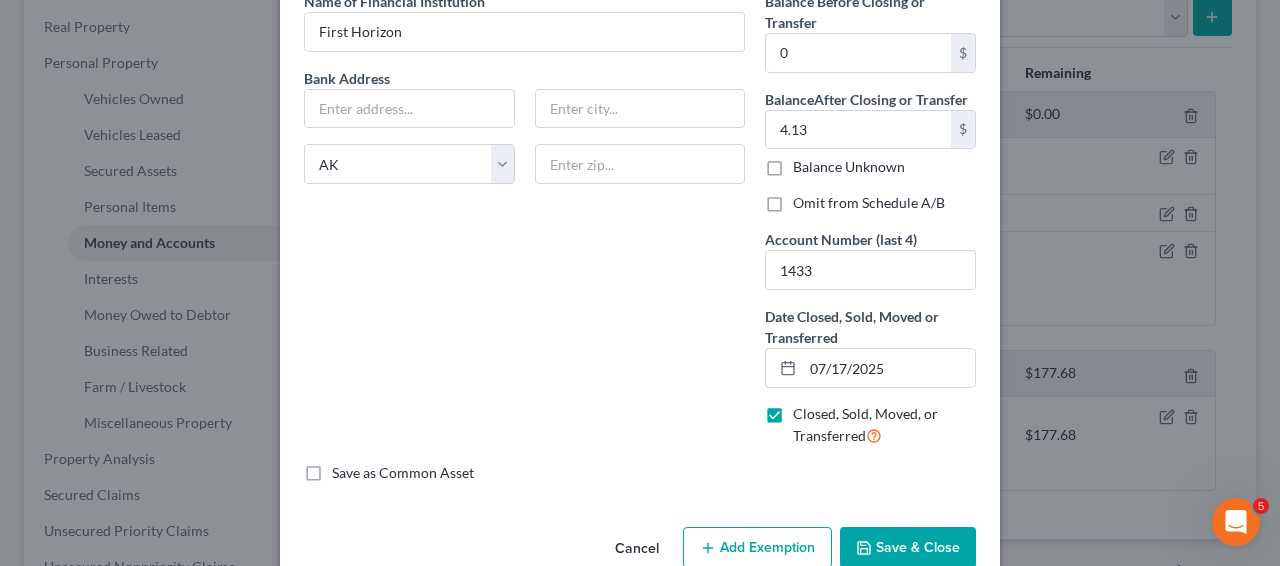 click on "Save & Close" at bounding box center (908, 548) 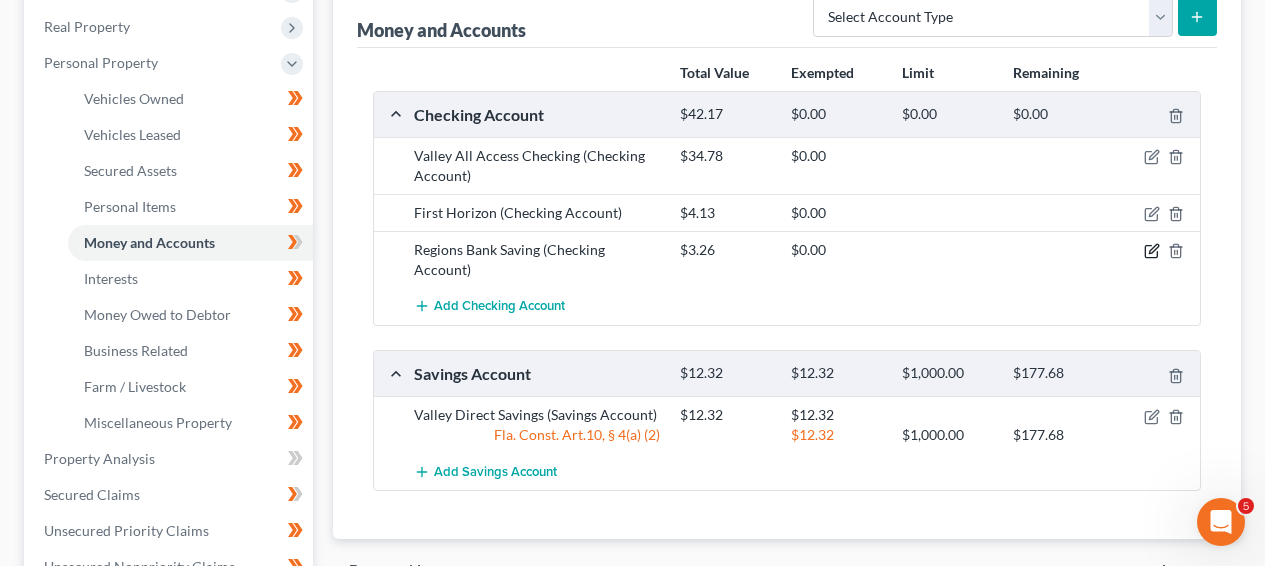 click 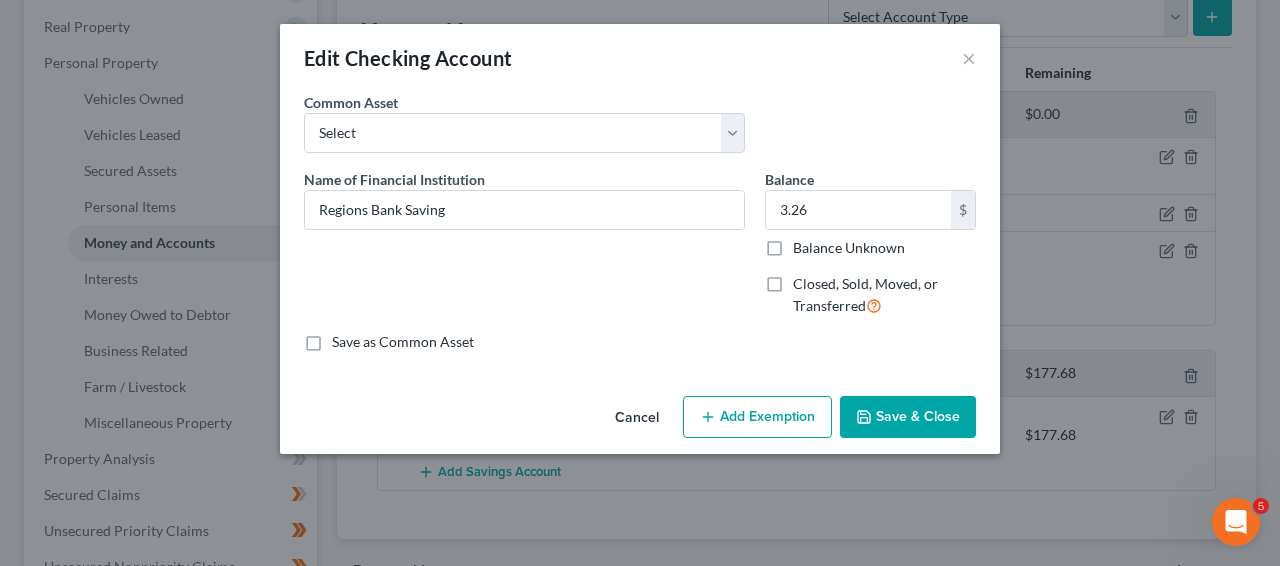click on "Cancel" at bounding box center [637, 418] 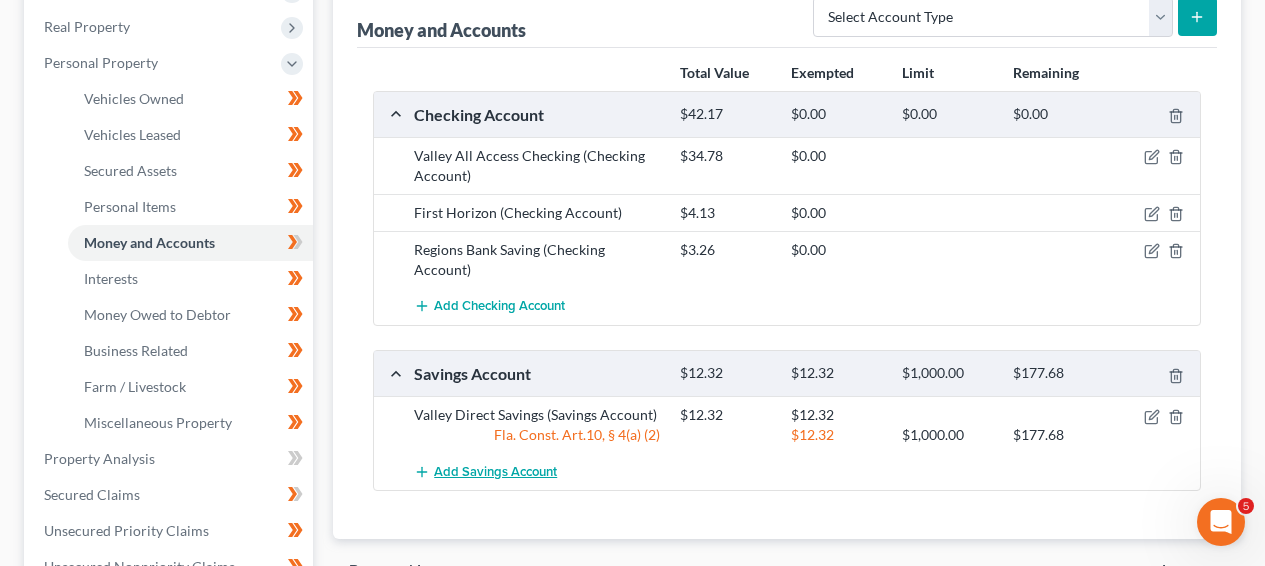 click on "Add Savings Account" at bounding box center (495, 472) 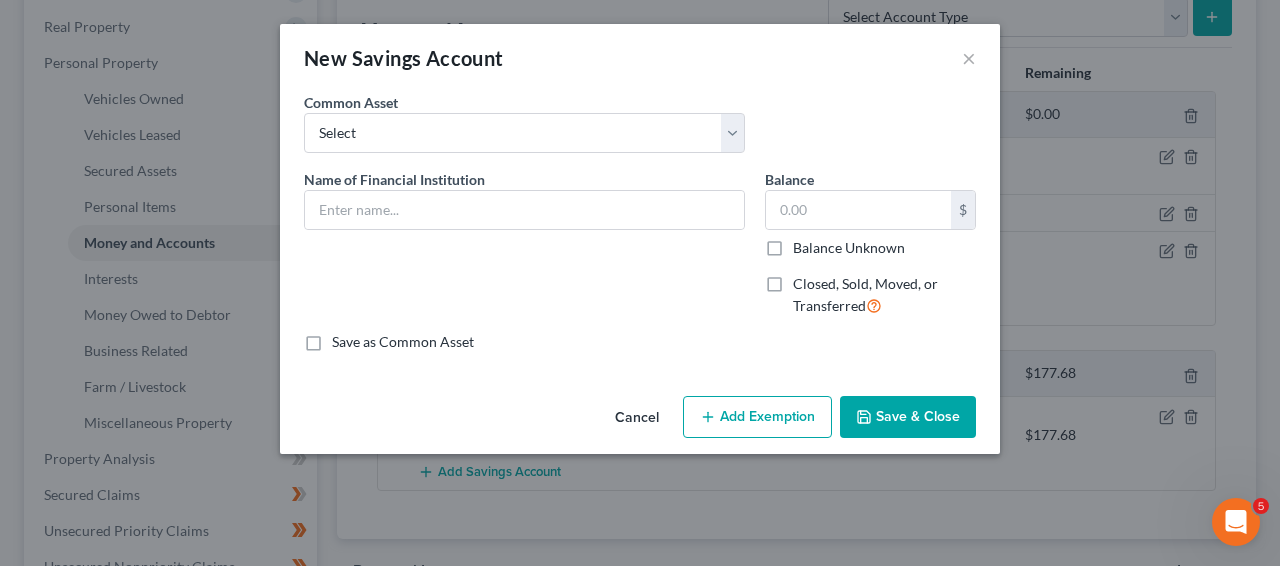 click on "Name of Financial Institution
*" at bounding box center (524, 251) 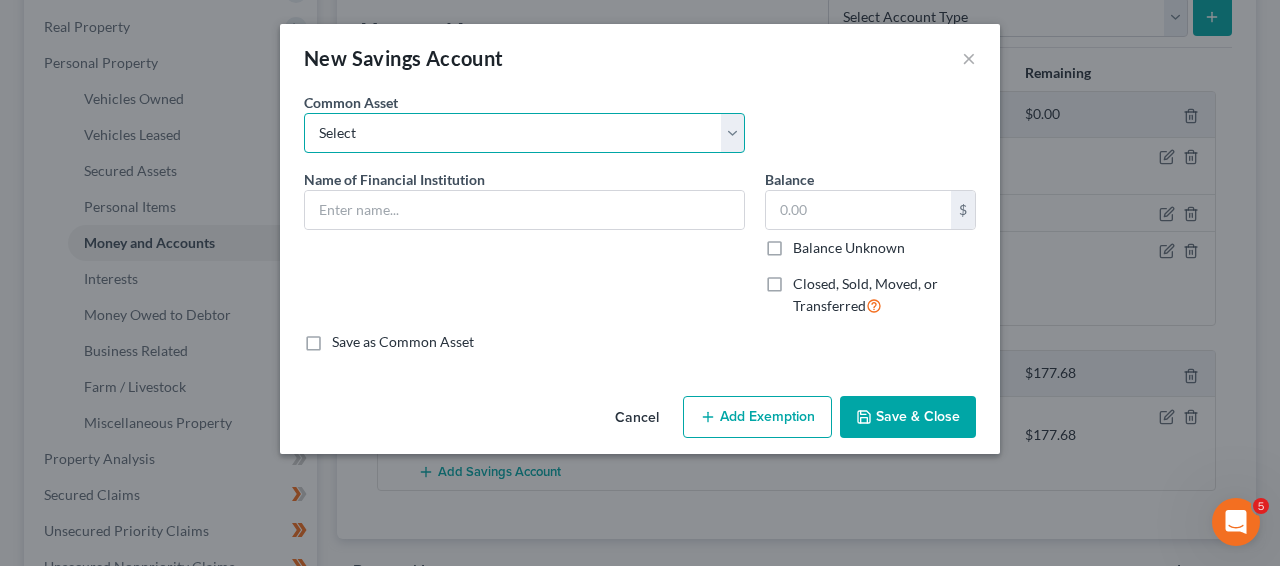 click on "Select [BRAND]" at bounding box center (524, 133) 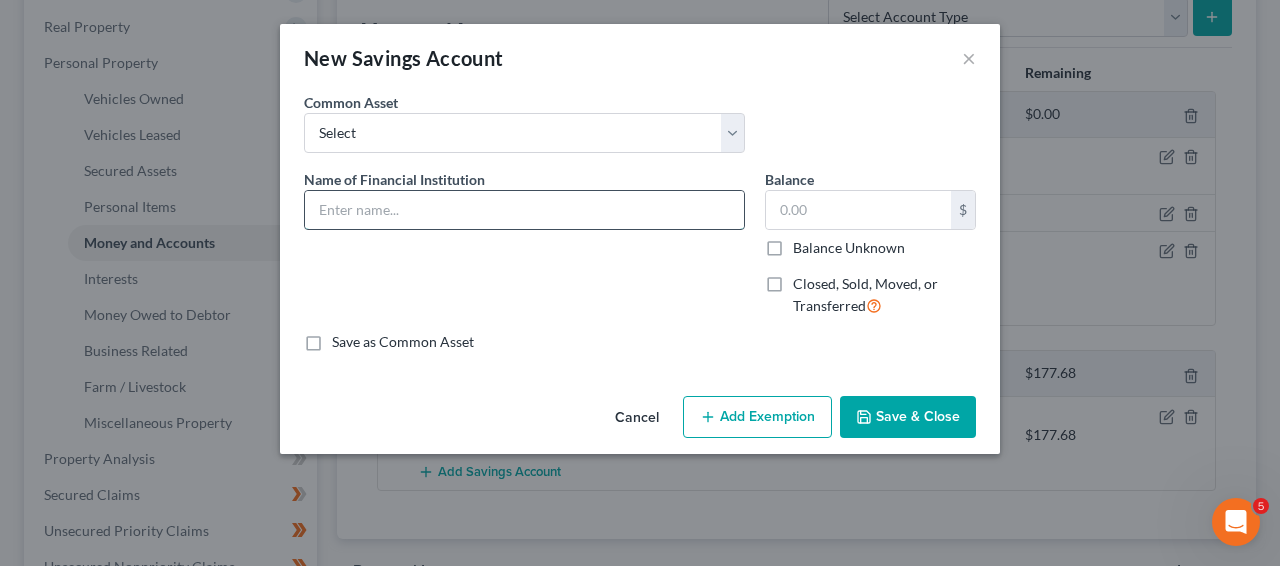 click at bounding box center [524, 210] 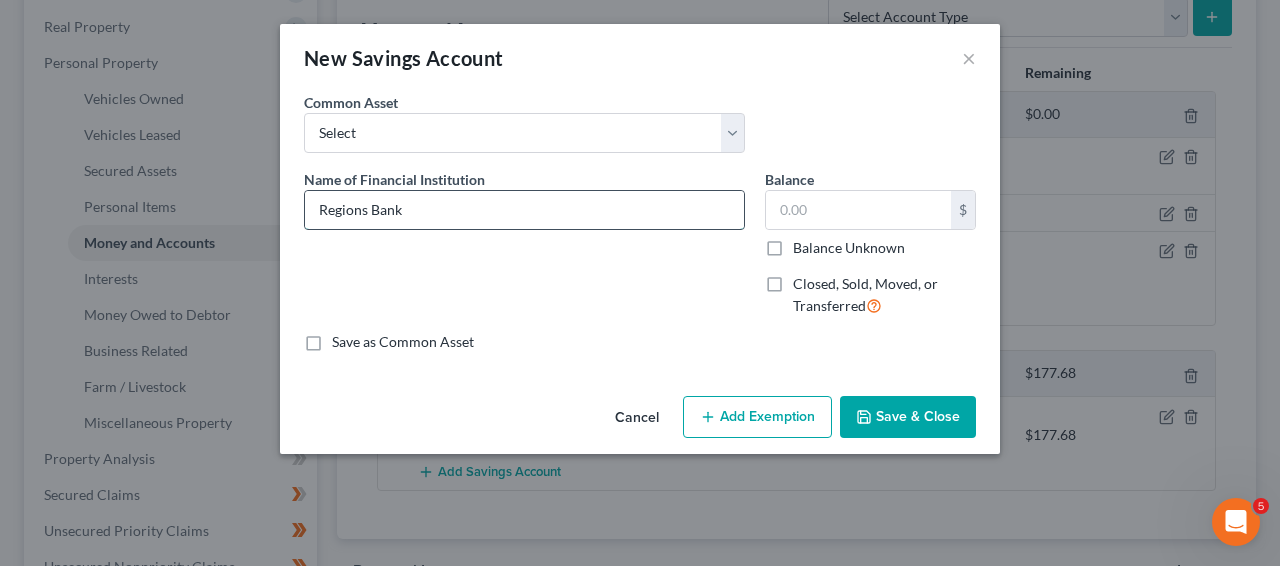 type on "Regions Bank" 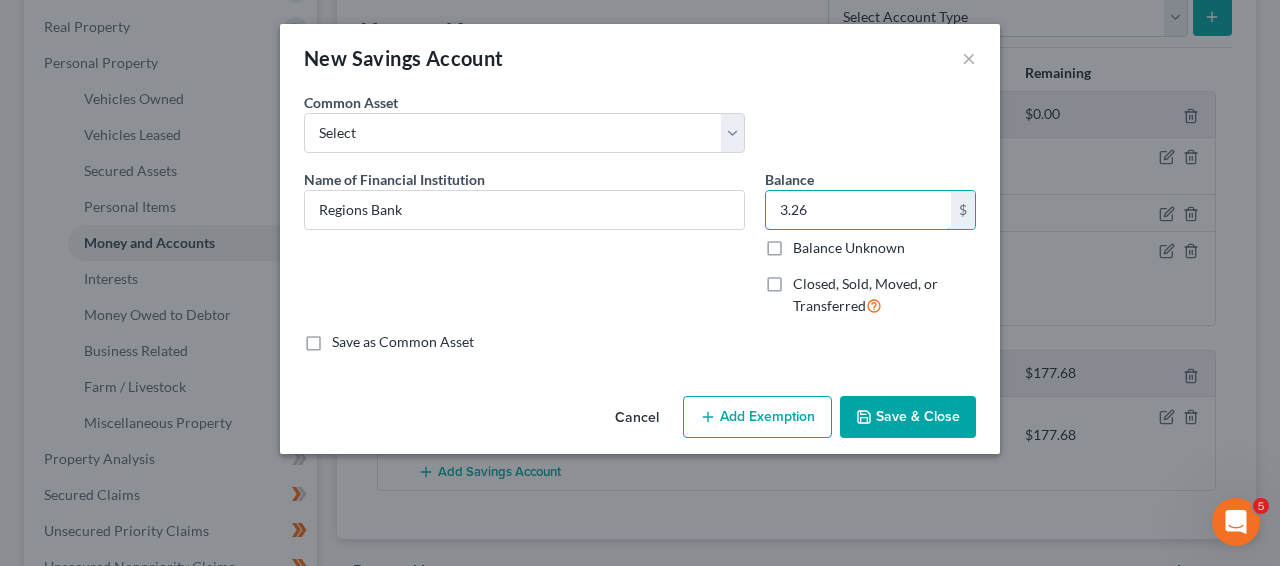 type on "3.26" 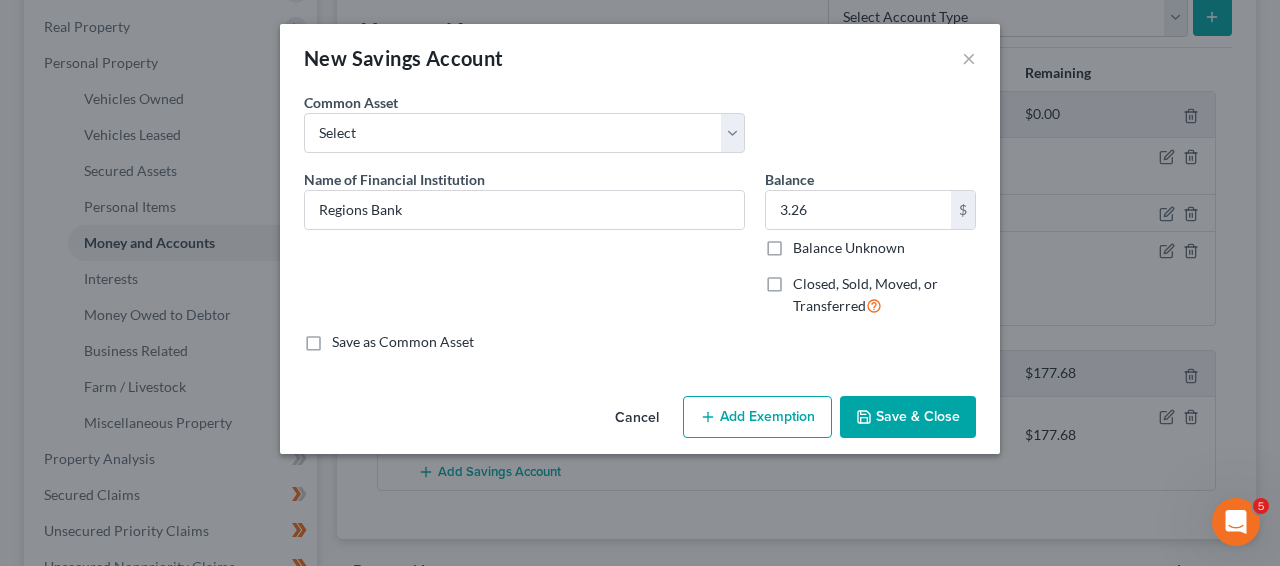 click on "Save & Close" at bounding box center [908, 417] 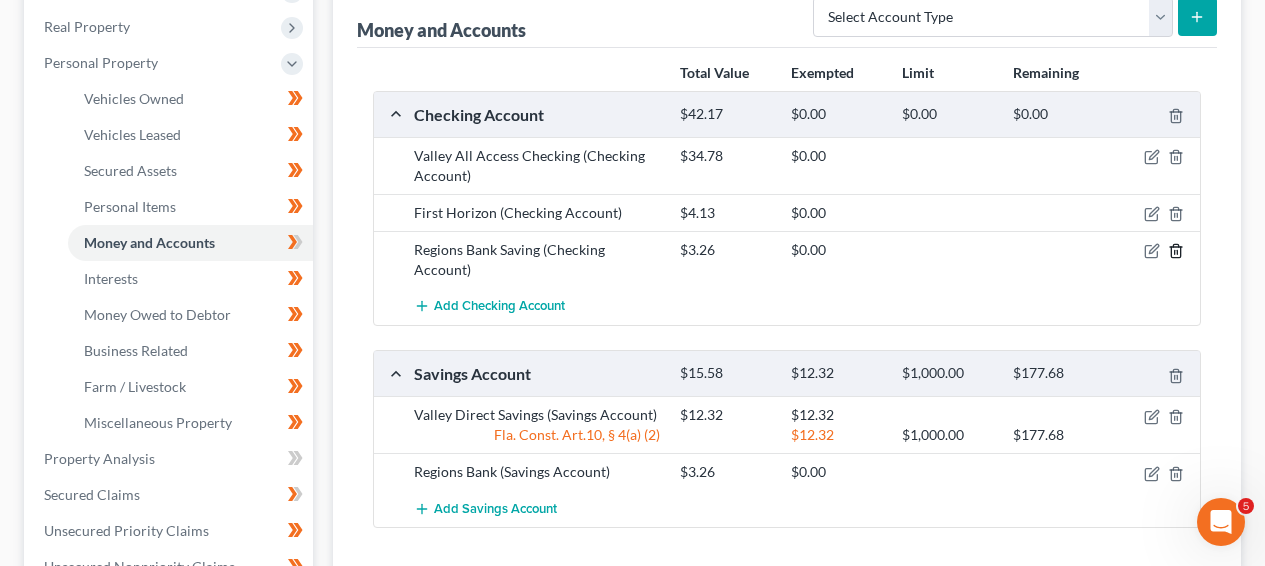 click at bounding box center (1157, 250) 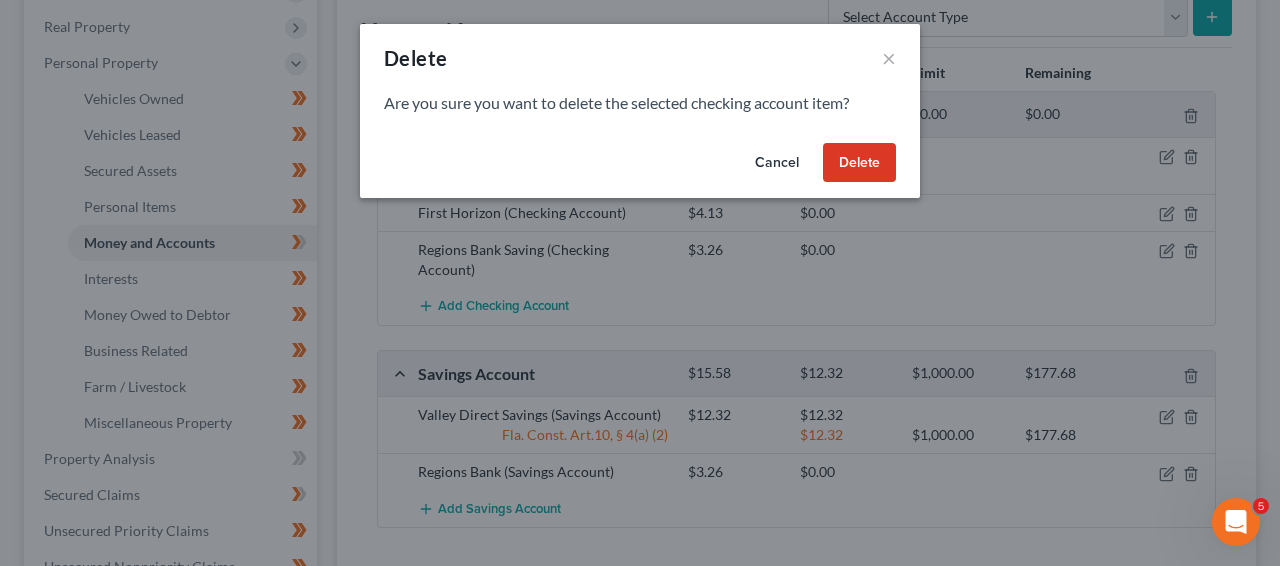 click on "Delete" at bounding box center [859, 163] 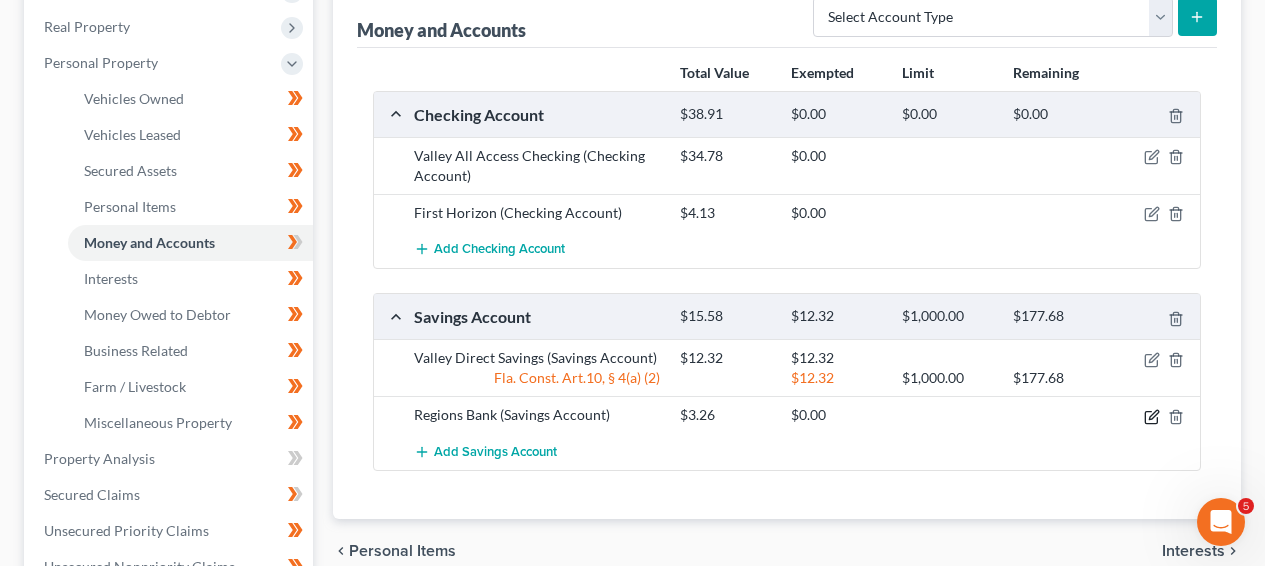 click 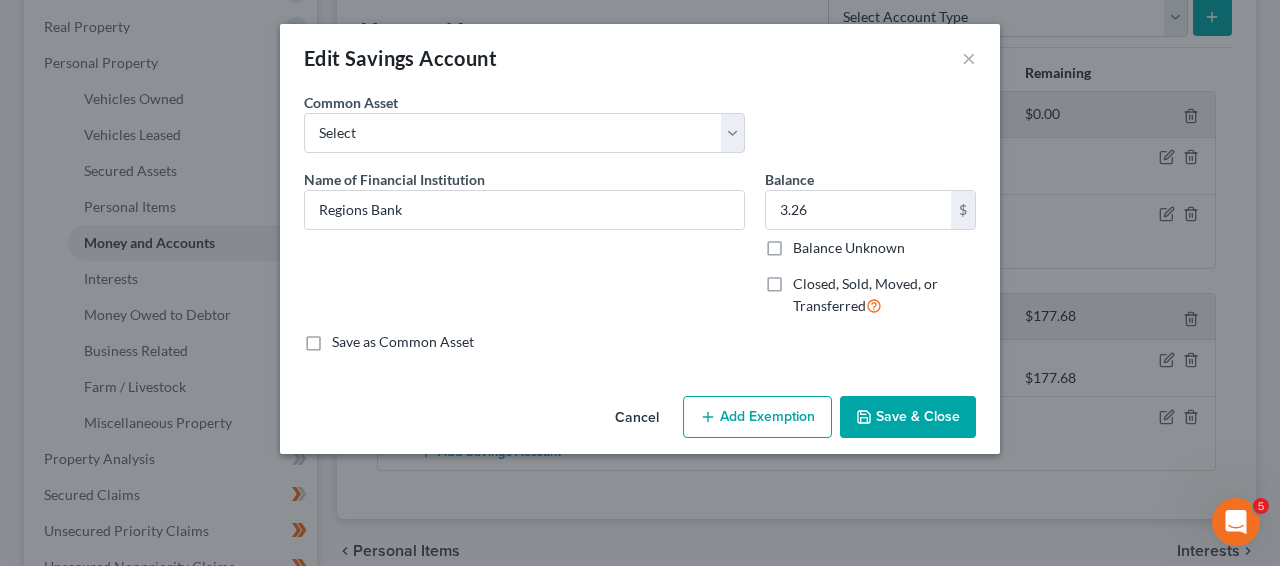 drag, startPoint x: 571, startPoint y: 410, endPoint x: 607, endPoint y: 418, distance: 36.878178 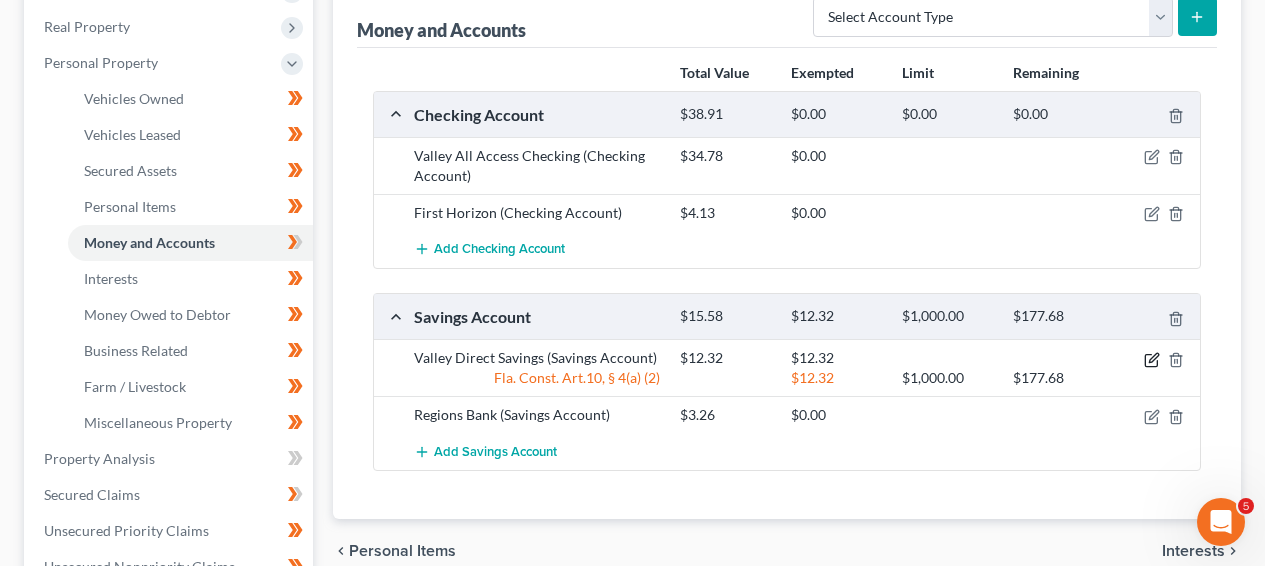 click 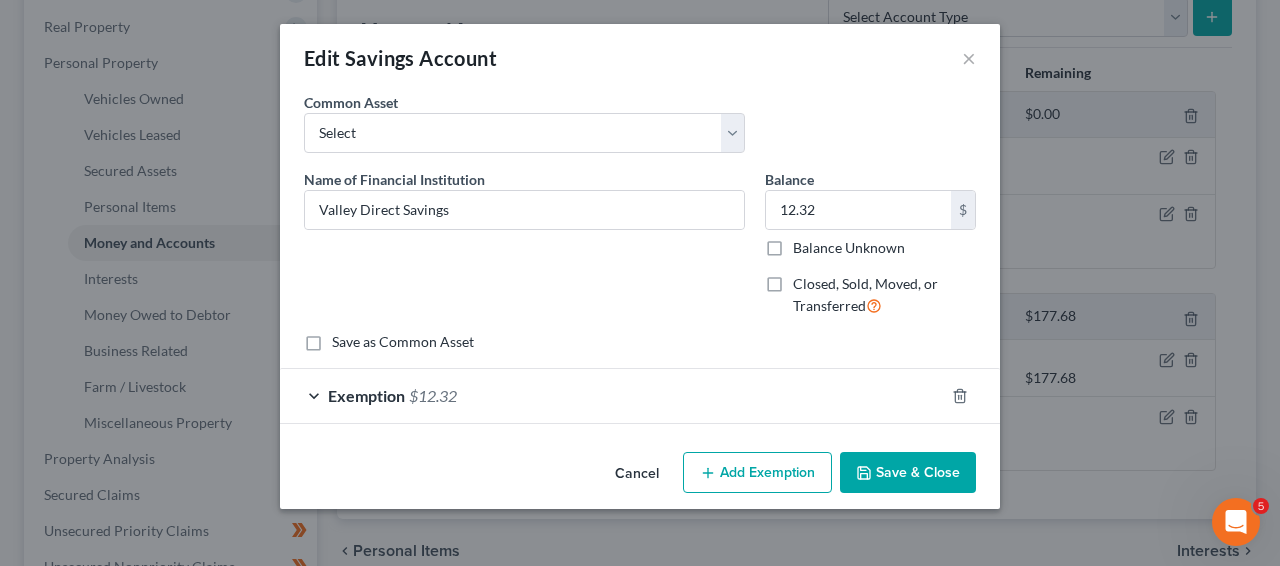 click on "Exemption $12.32" at bounding box center (612, 395) 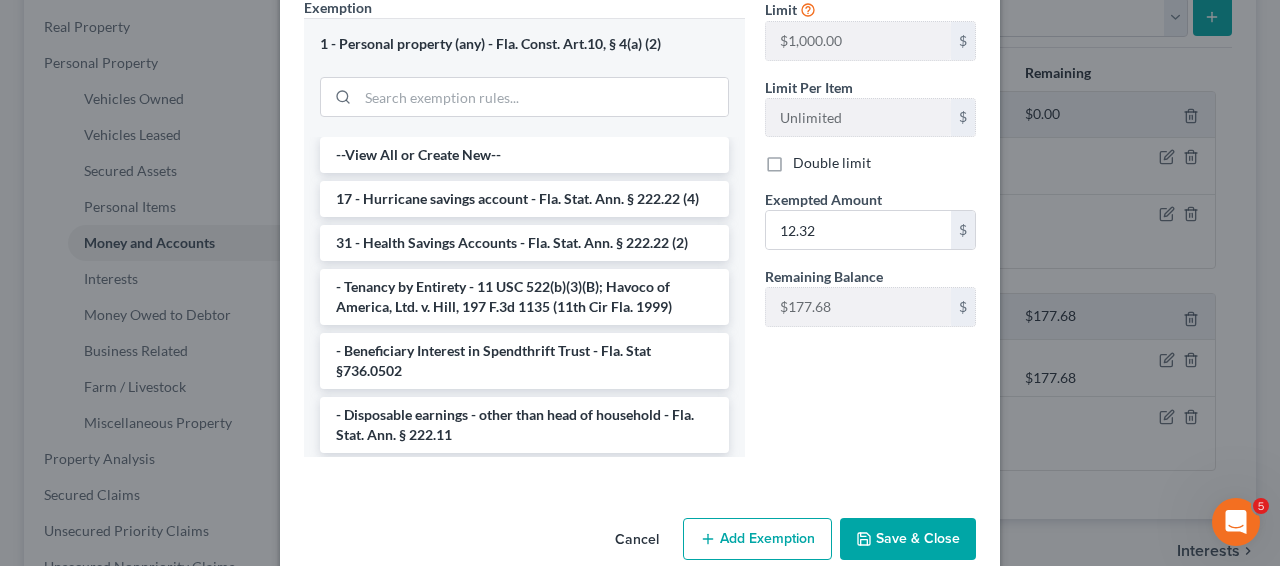 scroll, scrollTop: 450, scrollLeft: 0, axis: vertical 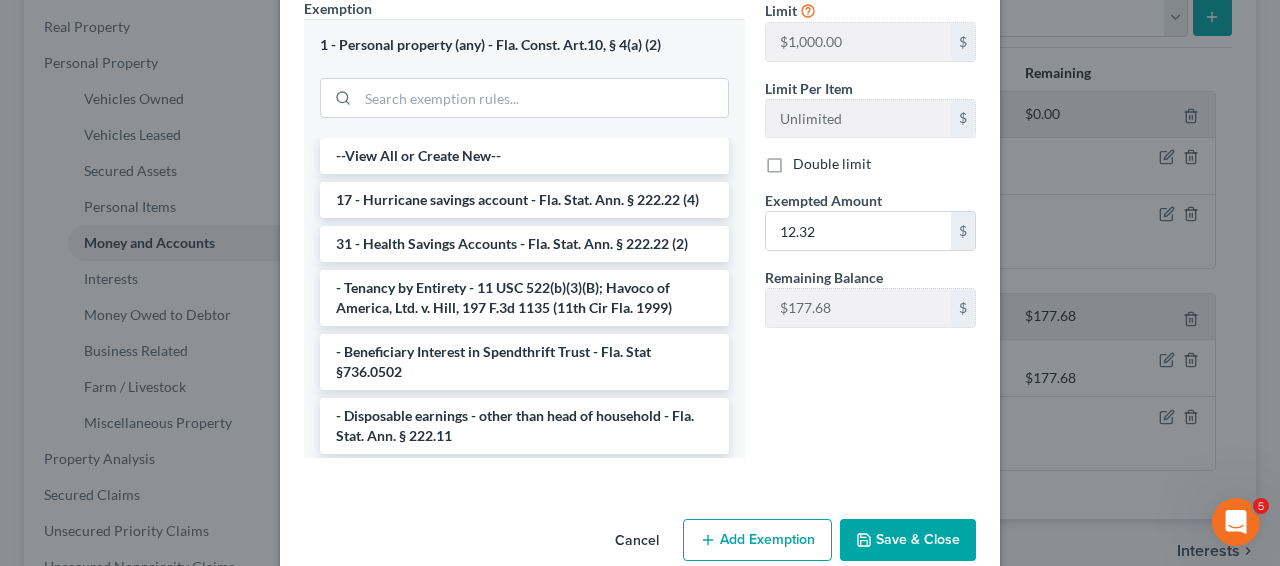 click on "Cancel" at bounding box center (637, 541) 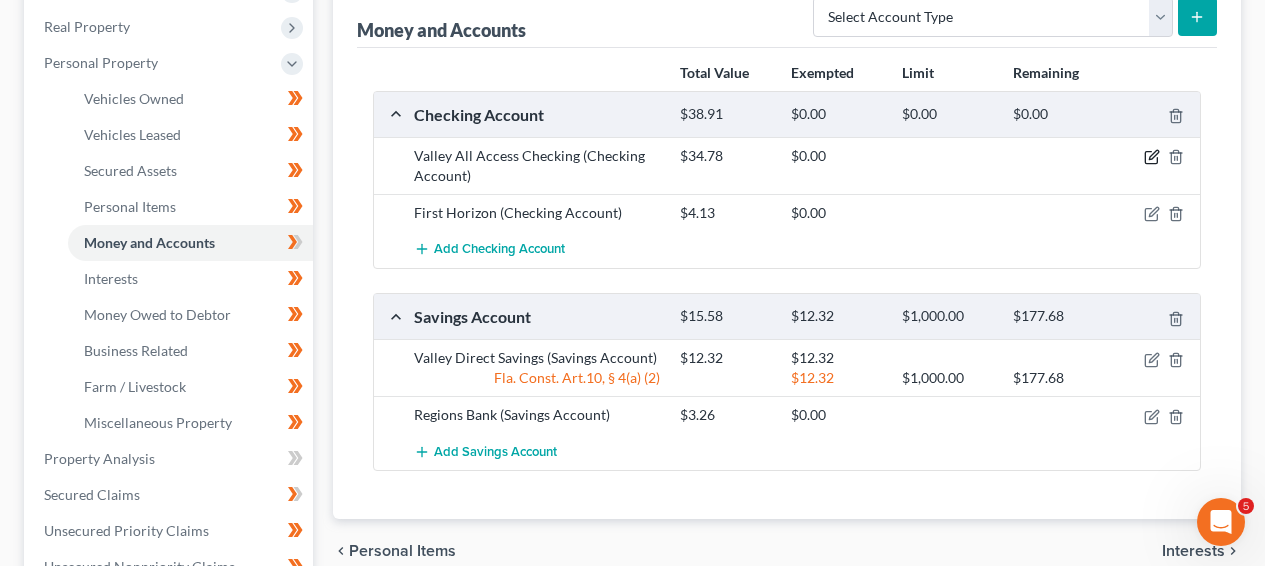 click 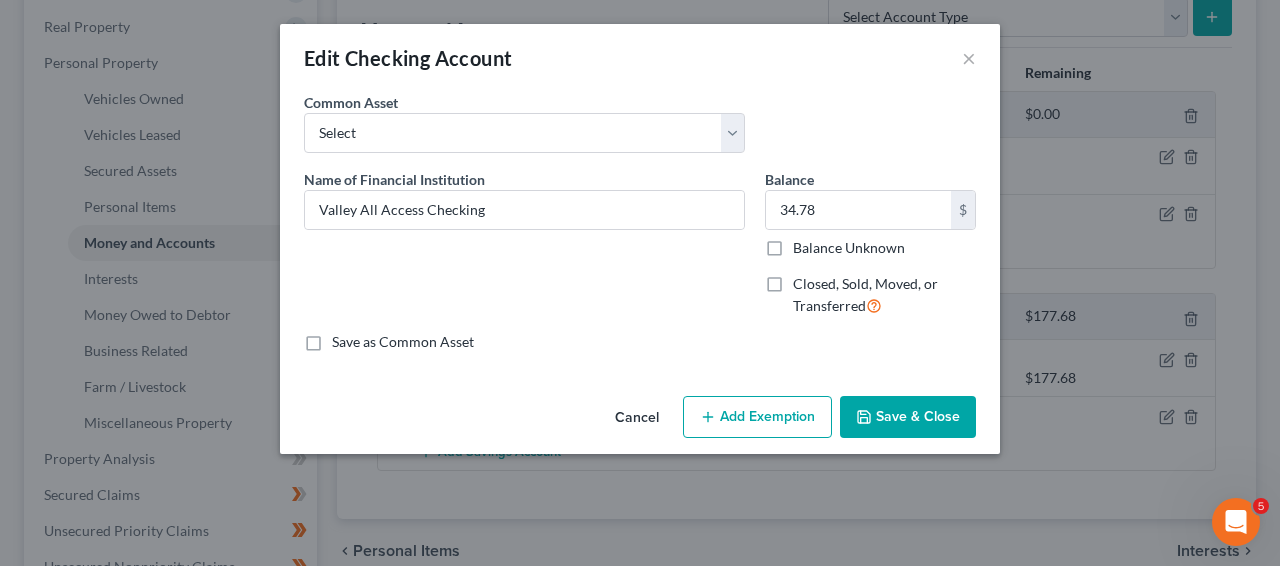 click on "Add Exemption" at bounding box center [757, 417] 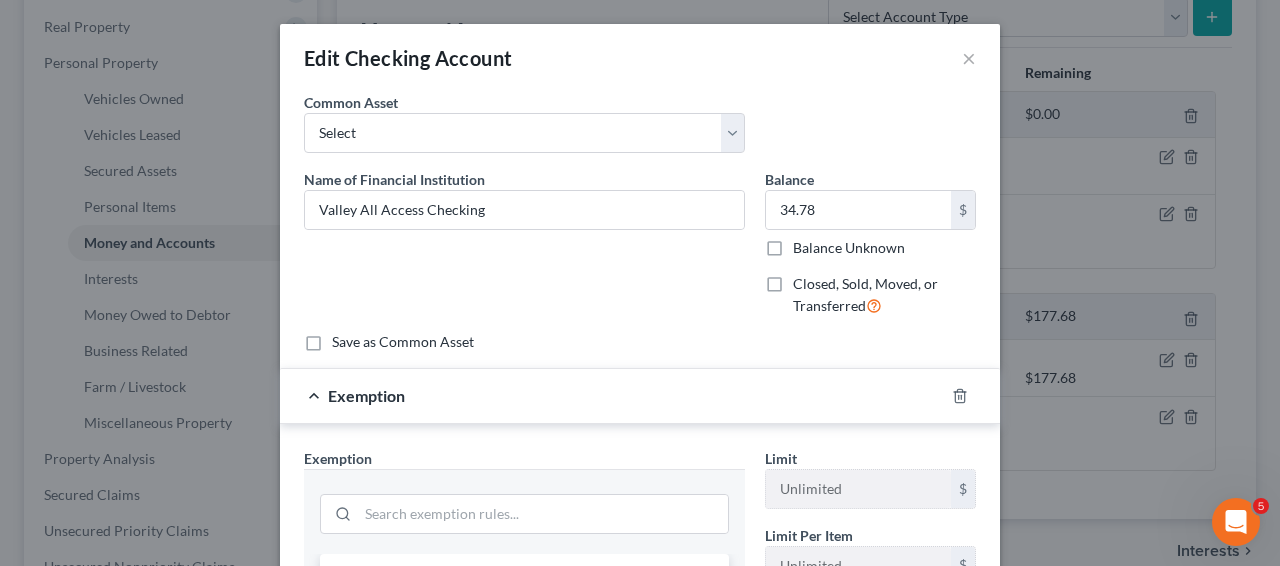 scroll, scrollTop: 450, scrollLeft: 0, axis: vertical 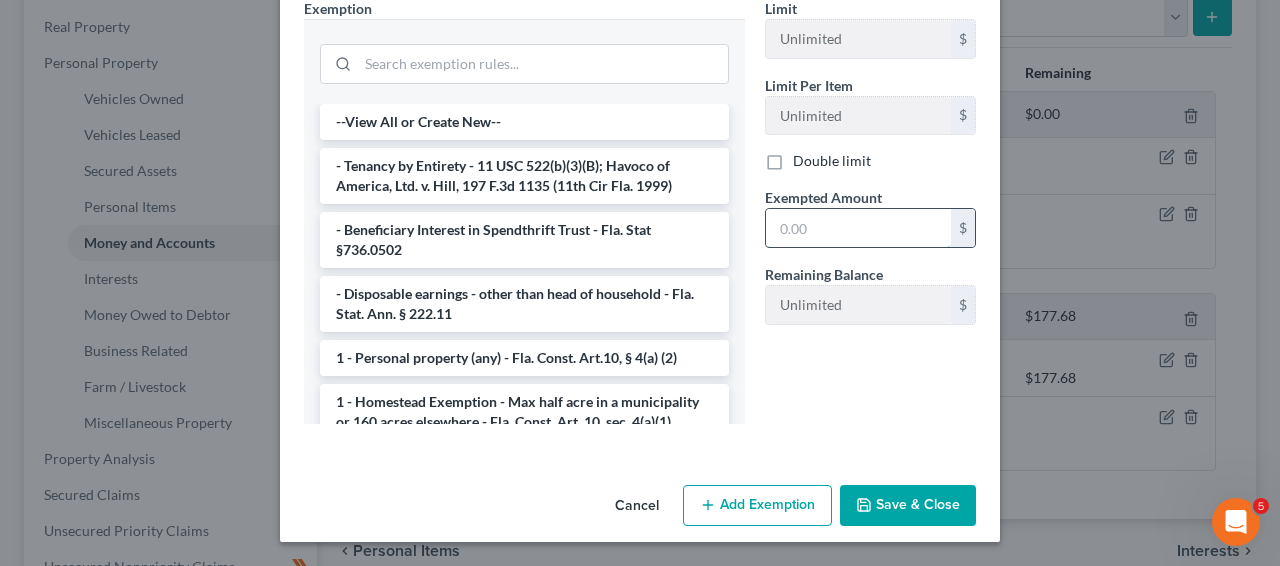 click at bounding box center [858, 228] 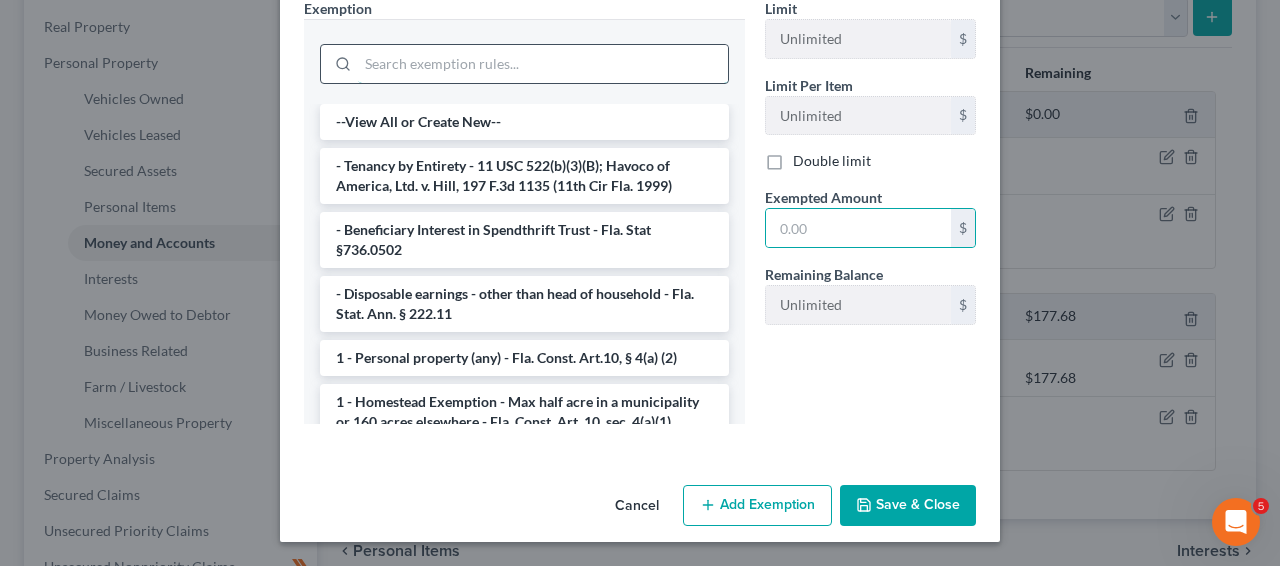 click at bounding box center (543, 64) 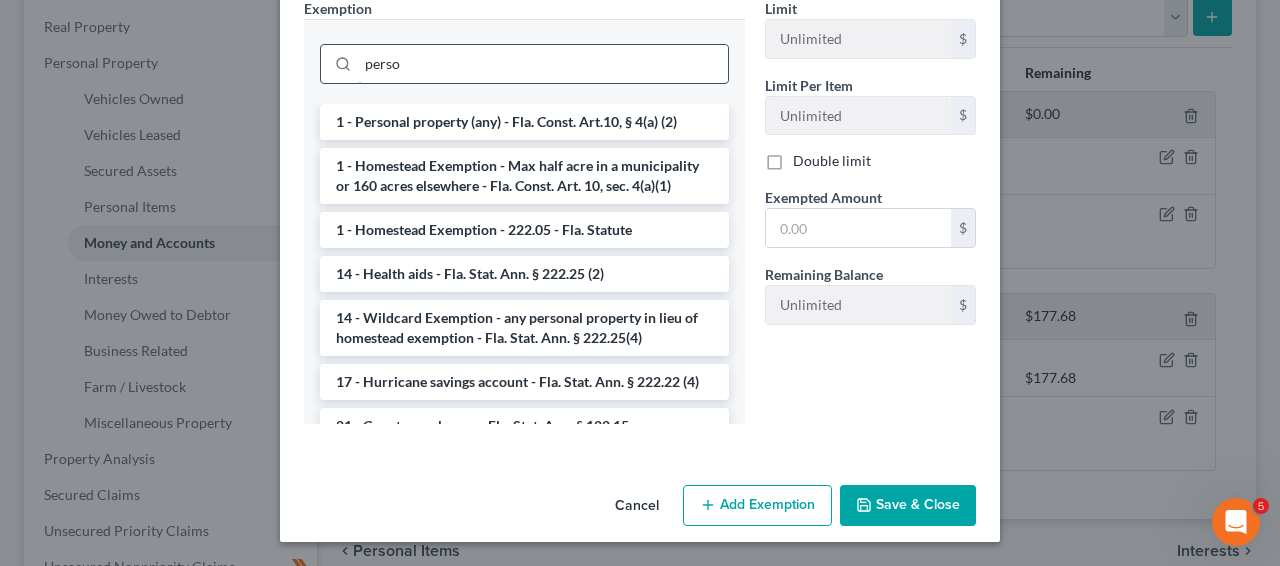 scroll, scrollTop: 374, scrollLeft: 0, axis: vertical 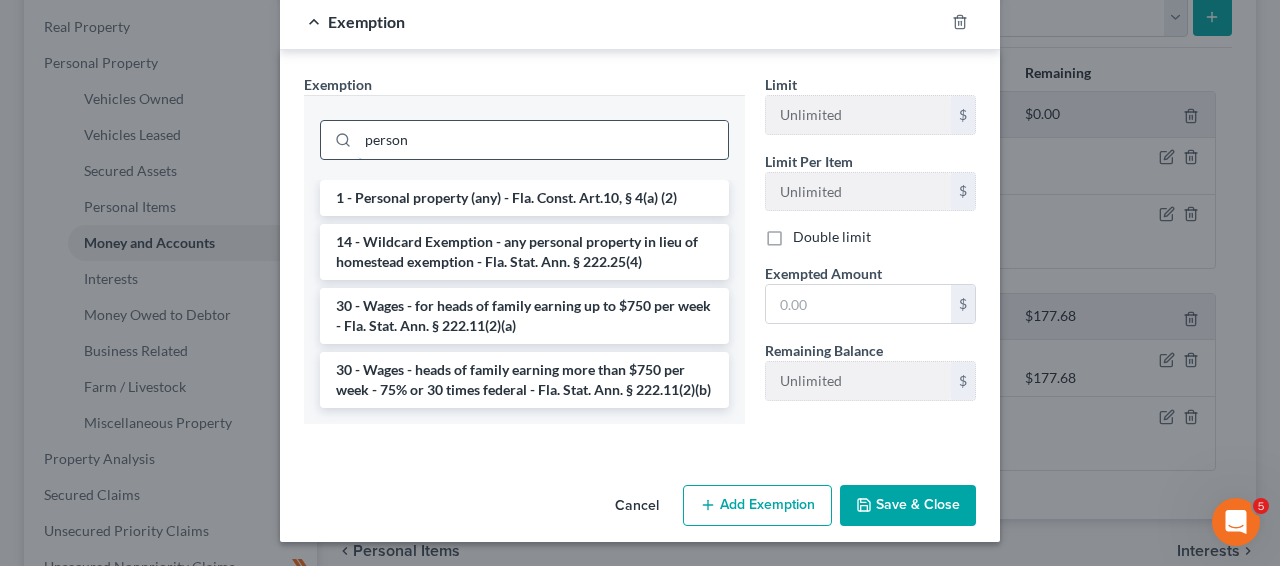 type on "person" 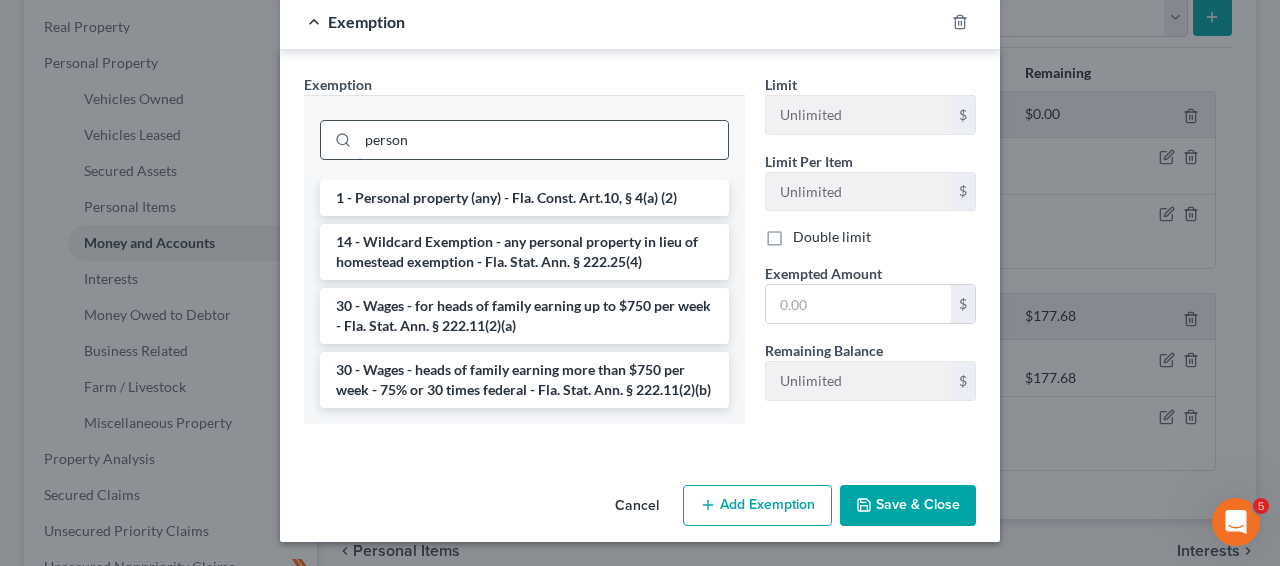 click on "1 - Personal property (any) - Fla. Const. Art.10, § 4(a) (2)" at bounding box center [524, 198] 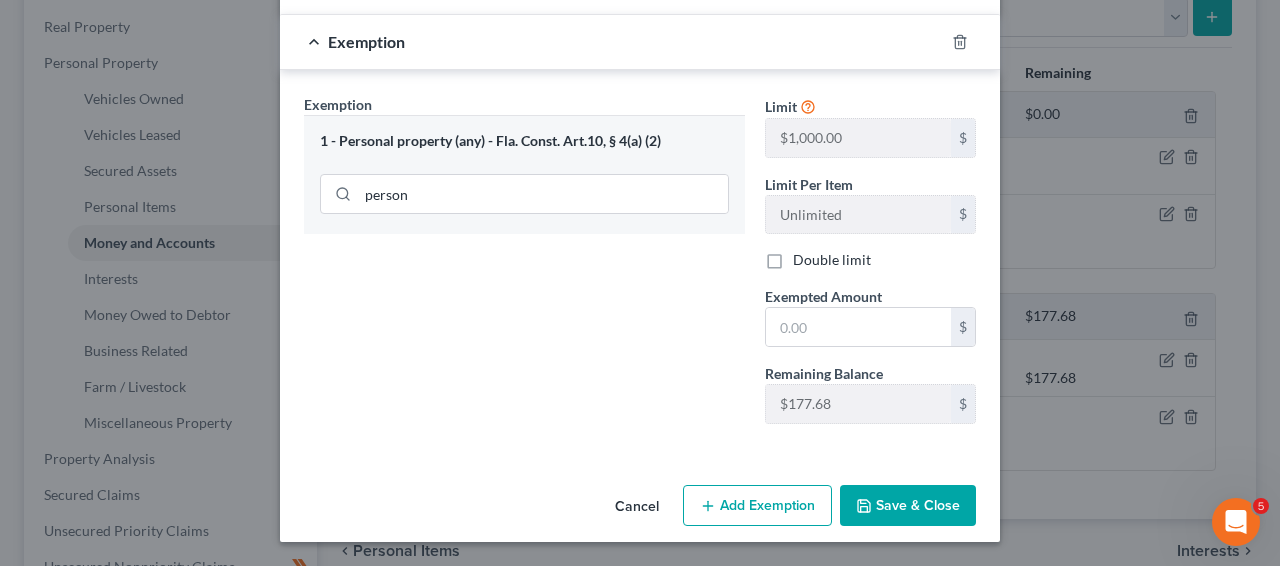 scroll, scrollTop: 0, scrollLeft: 0, axis: both 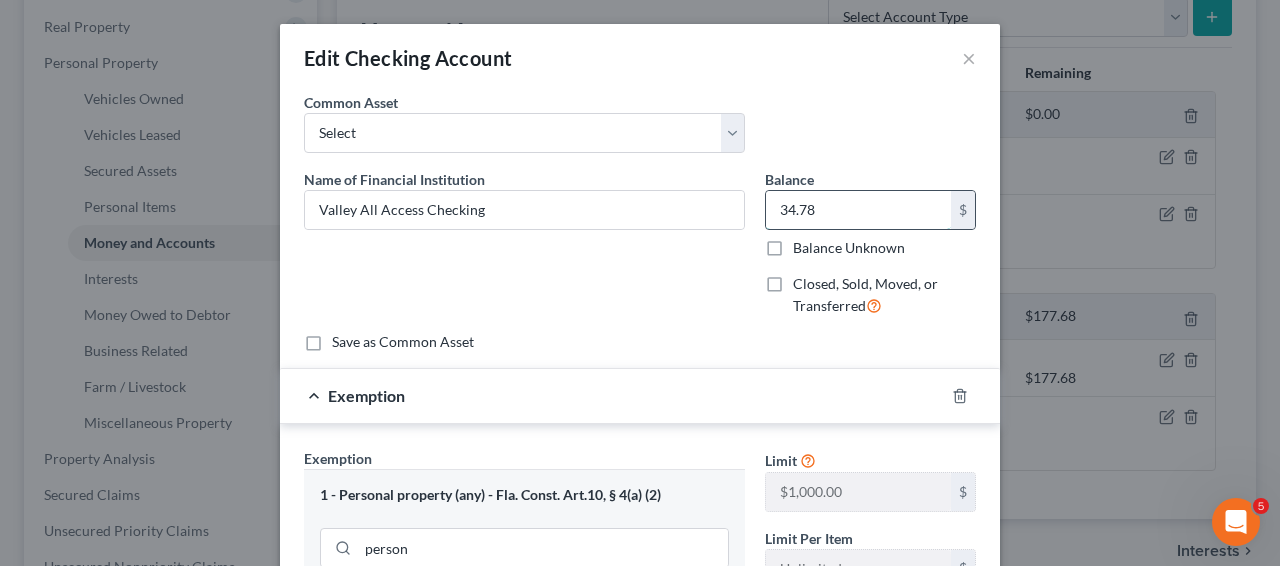 click on "34.78" at bounding box center (858, 210) 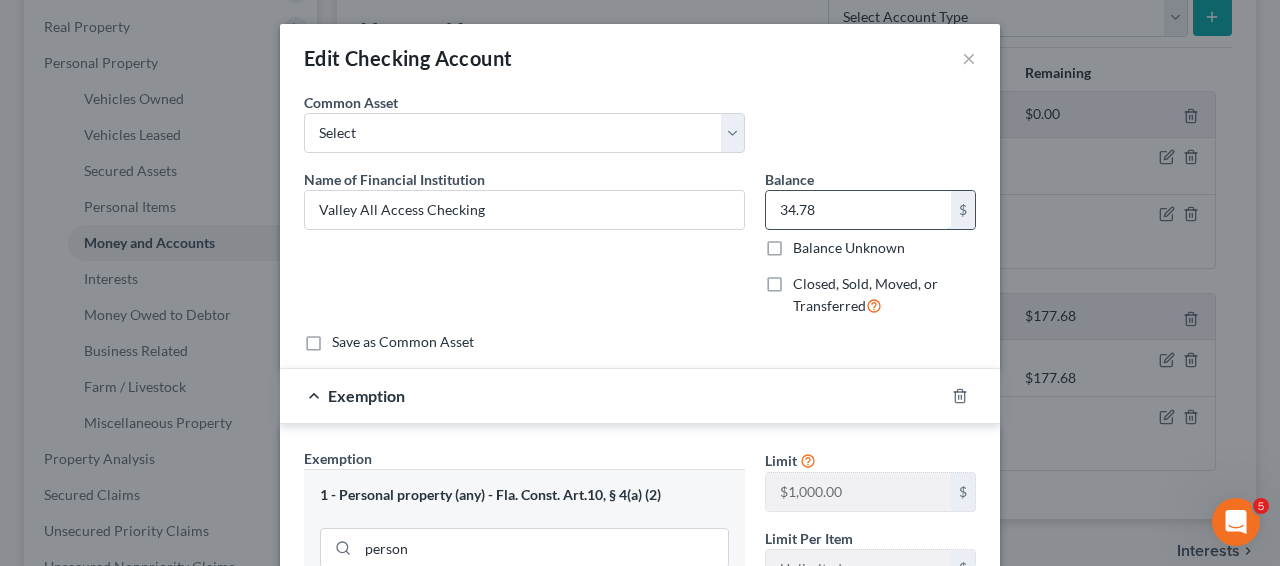 click on "34.78" at bounding box center [858, 210] 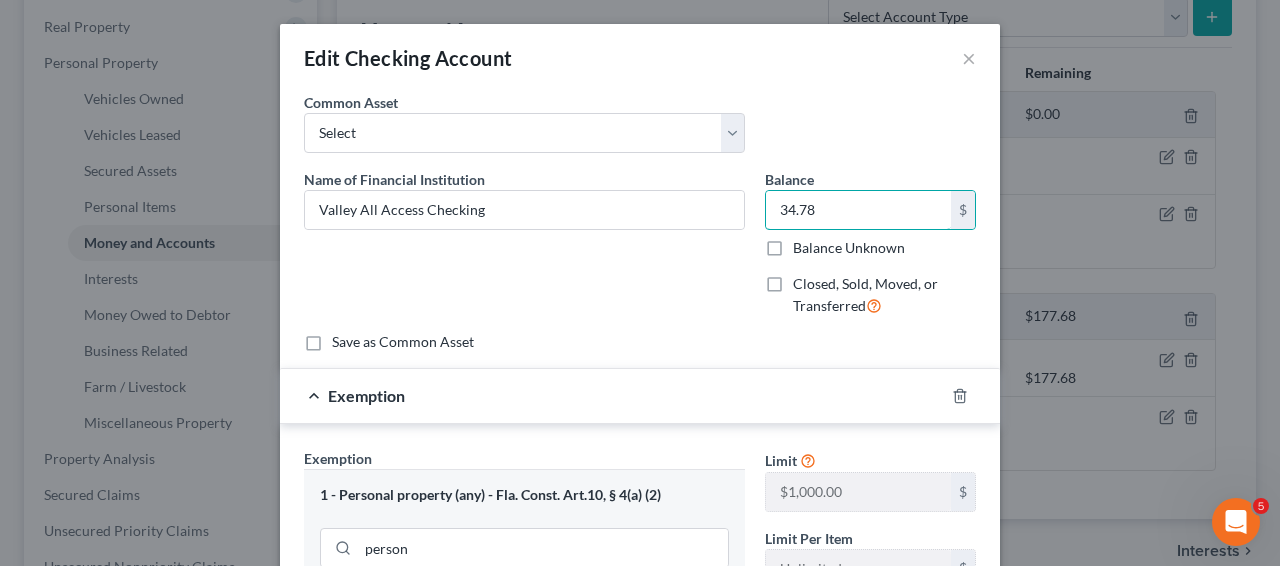 drag, startPoint x: 785, startPoint y: 216, endPoint x: 1279, endPoint y: 101, distance: 507.209 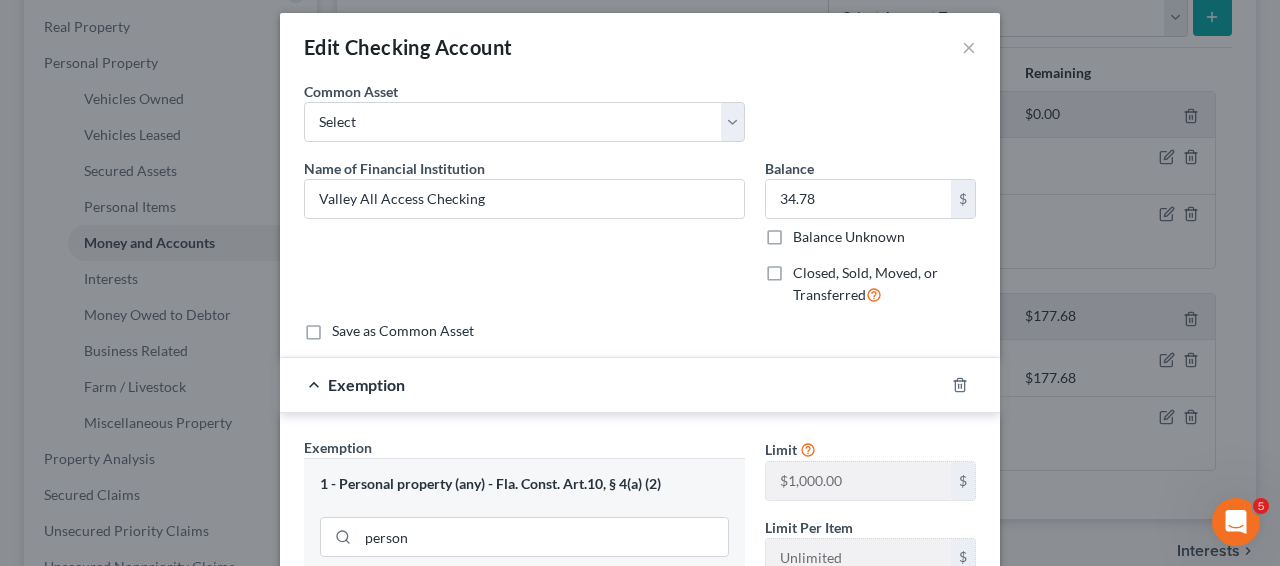 scroll, scrollTop: 354, scrollLeft: 0, axis: vertical 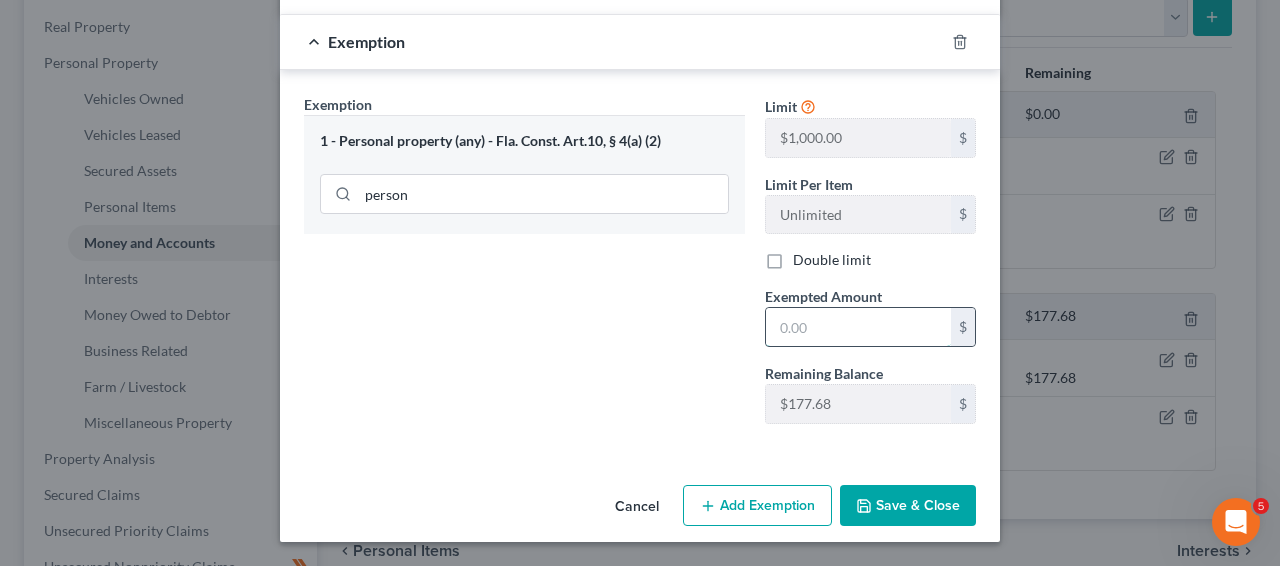 click at bounding box center (858, 327) 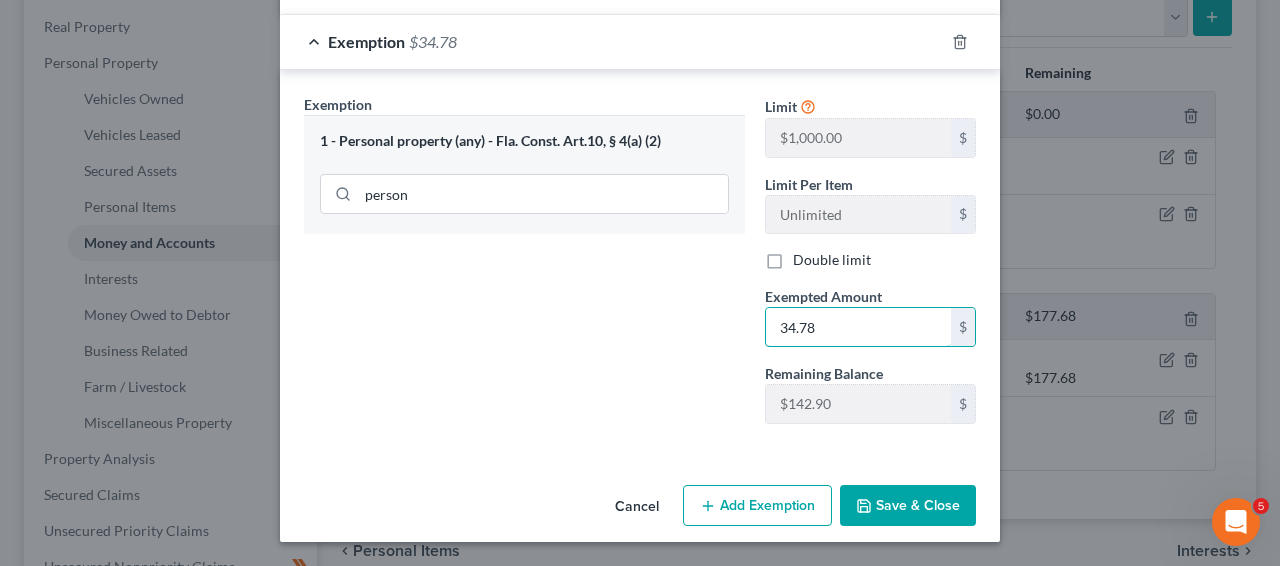 type on "34.78" 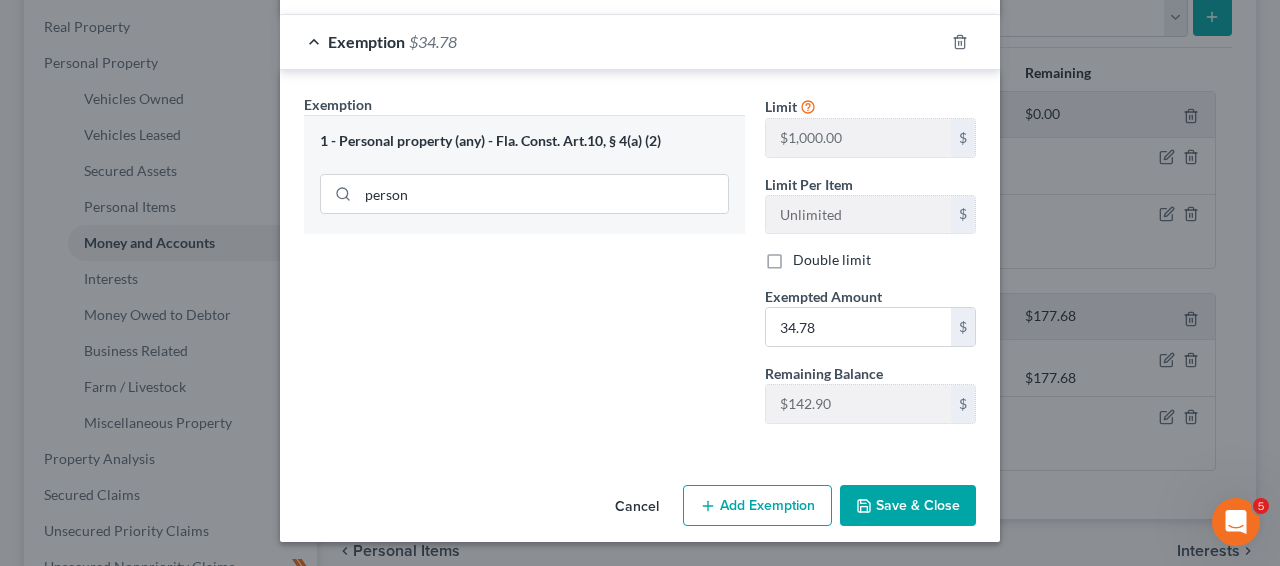 click on "Save & Close" at bounding box center [908, 506] 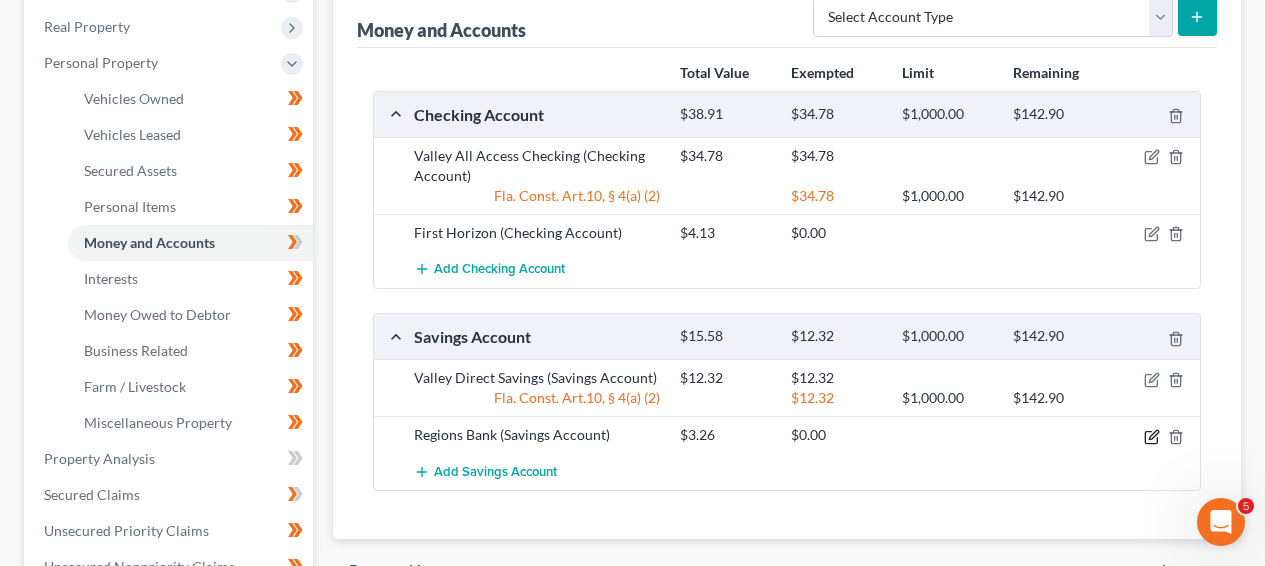click 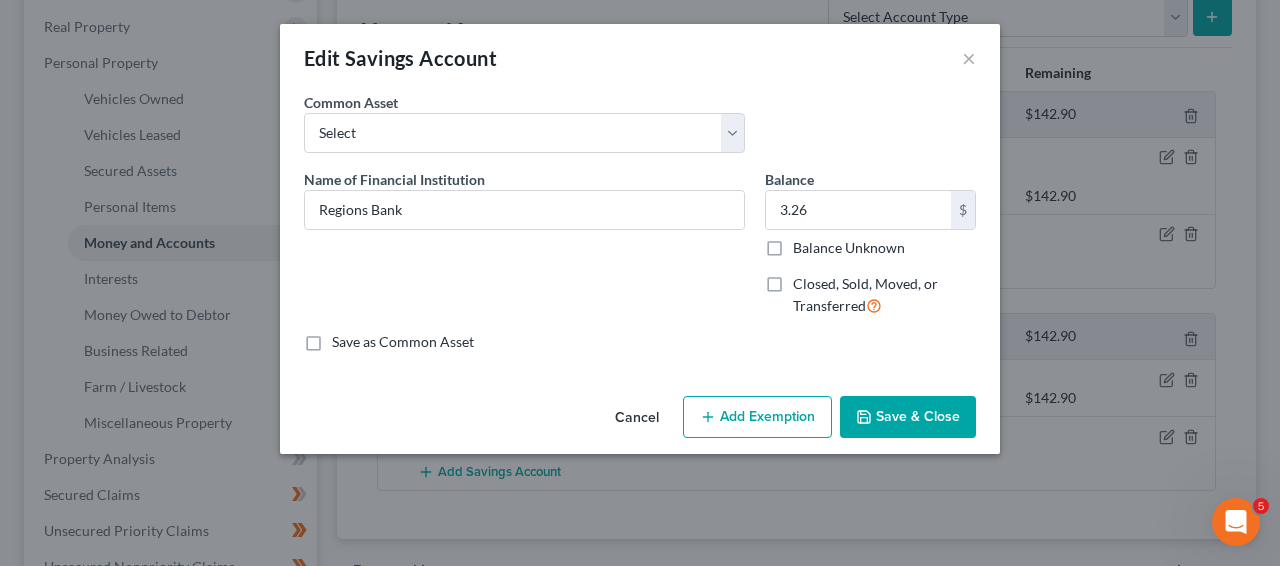 click on "Add Exemption" at bounding box center (757, 417) 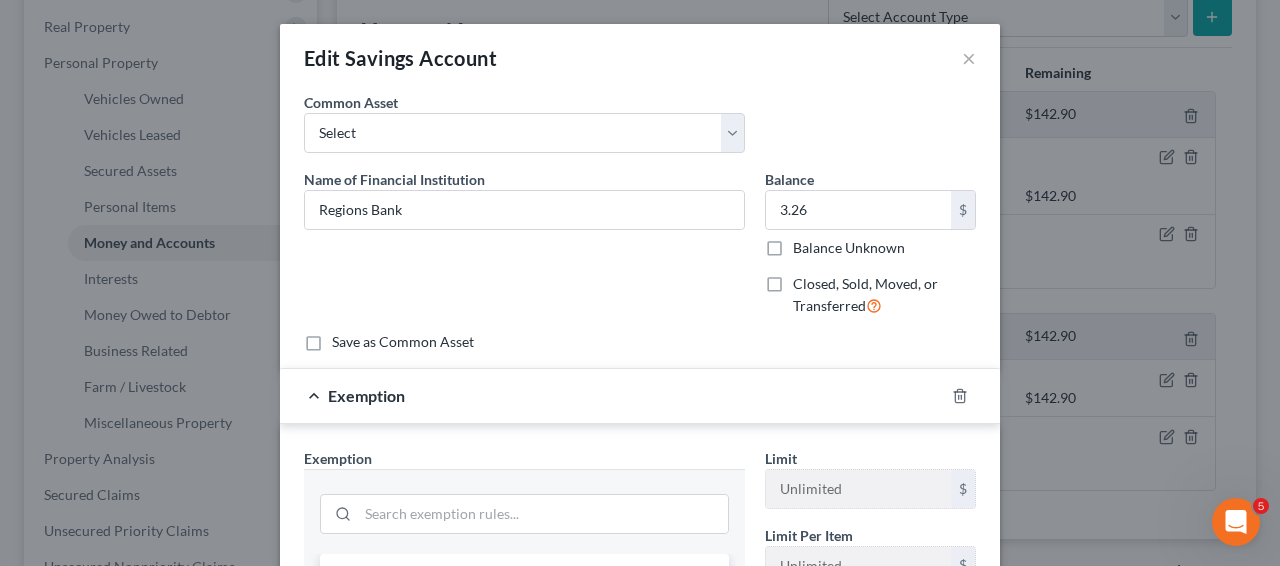 scroll, scrollTop: 450, scrollLeft: 0, axis: vertical 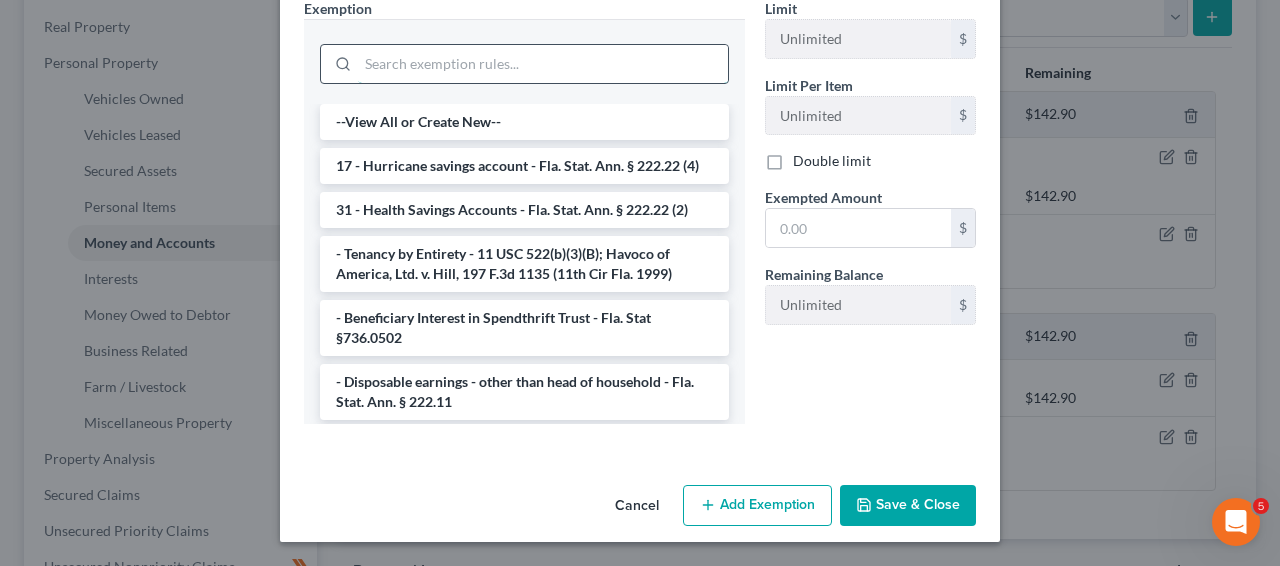 click at bounding box center (543, 64) 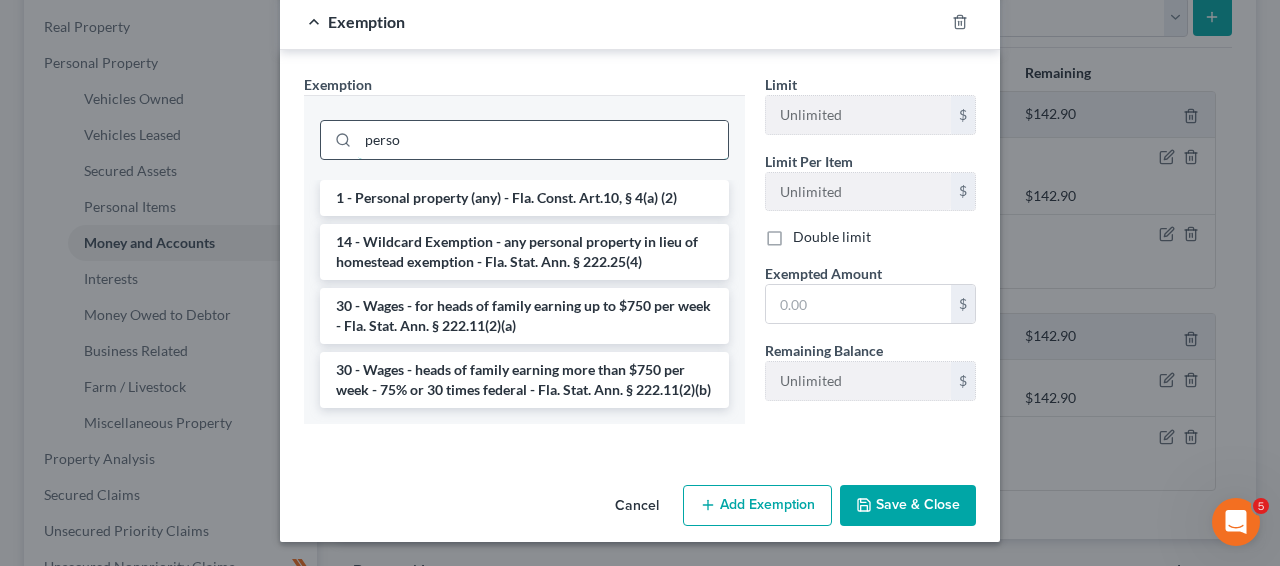 scroll, scrollTop: 374, scrollLeft: 0, axis: vertical 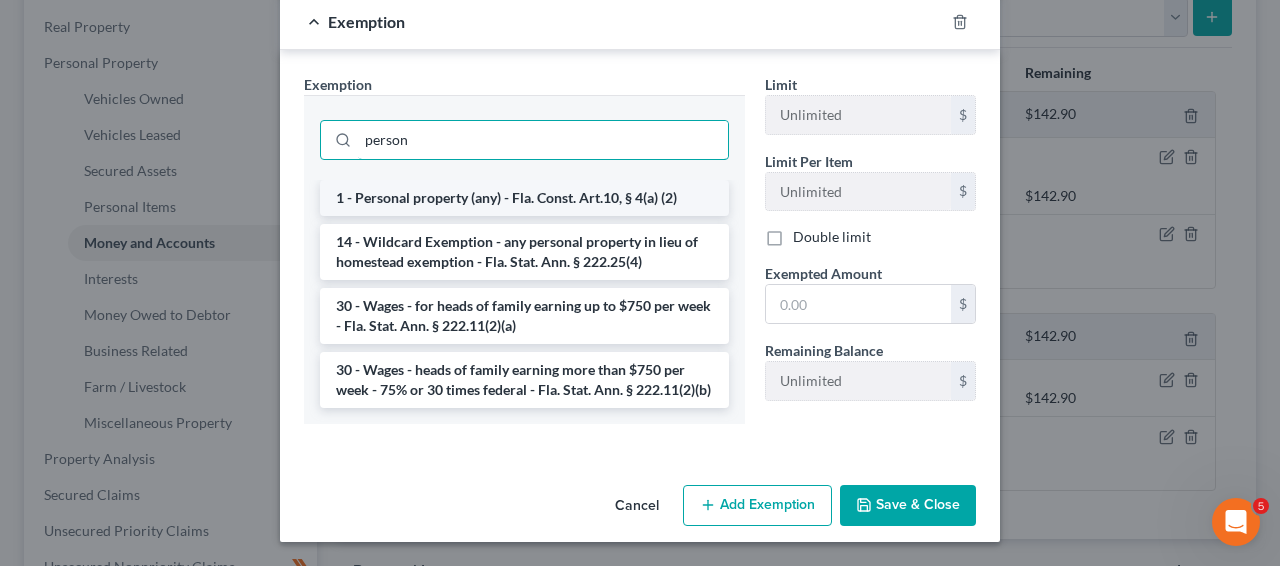 type on "person" 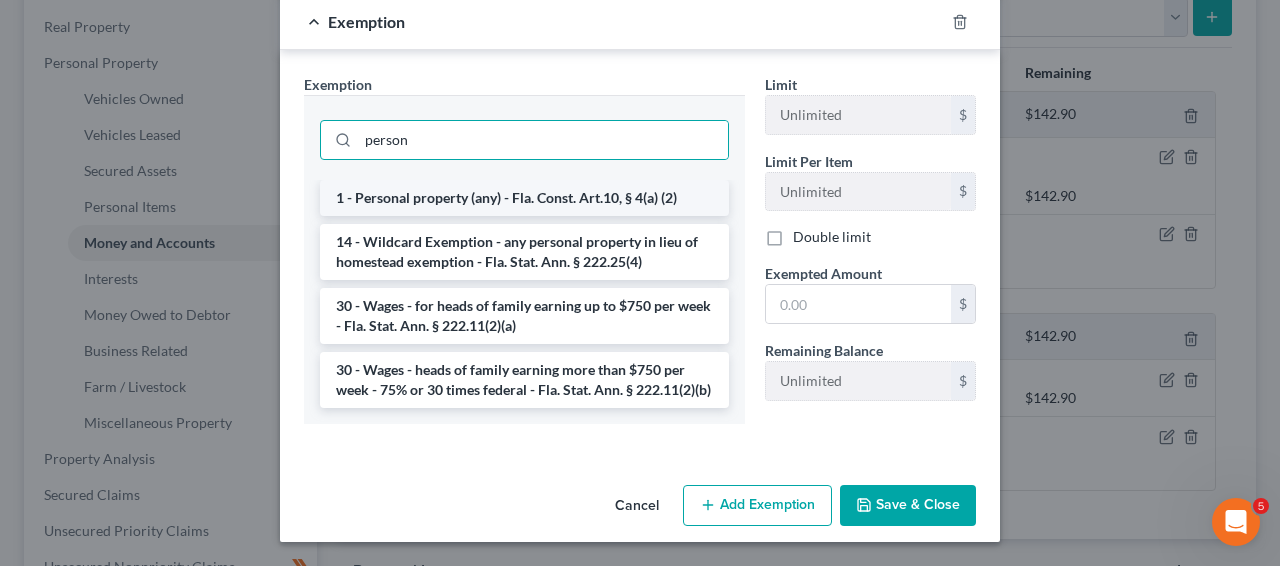 click on "1 - Personal property (any) - Fla. Const. Art.10, § 4(a) (2)" at bounding box center (524, 198) 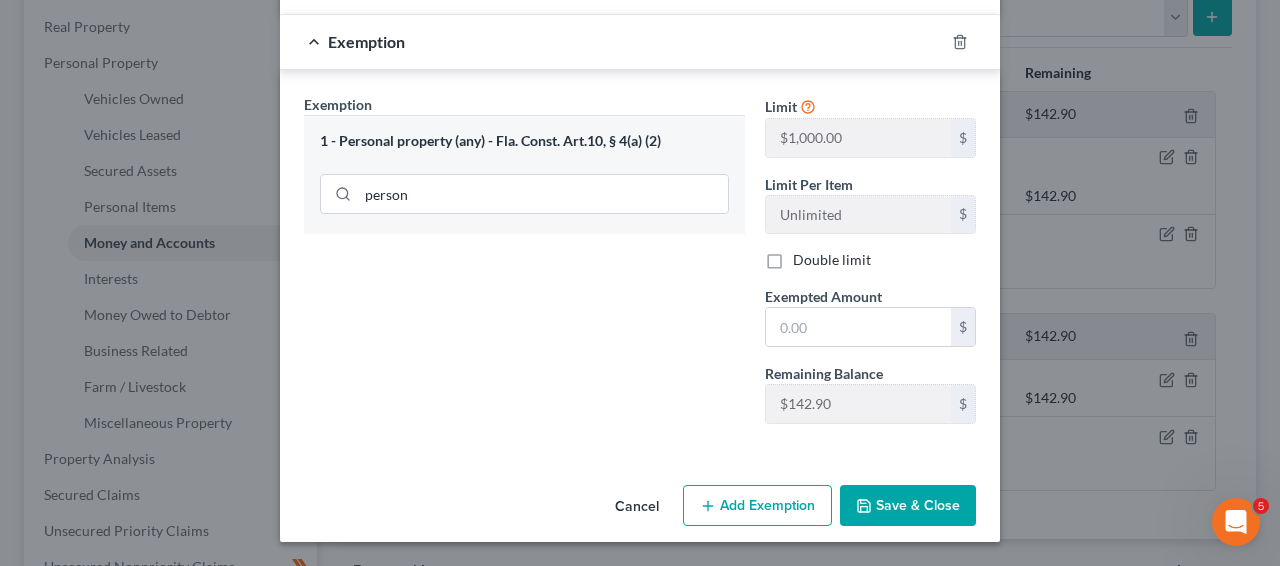 scroll, scrollTop: 354, scrollLeft: 0, axis: vertical 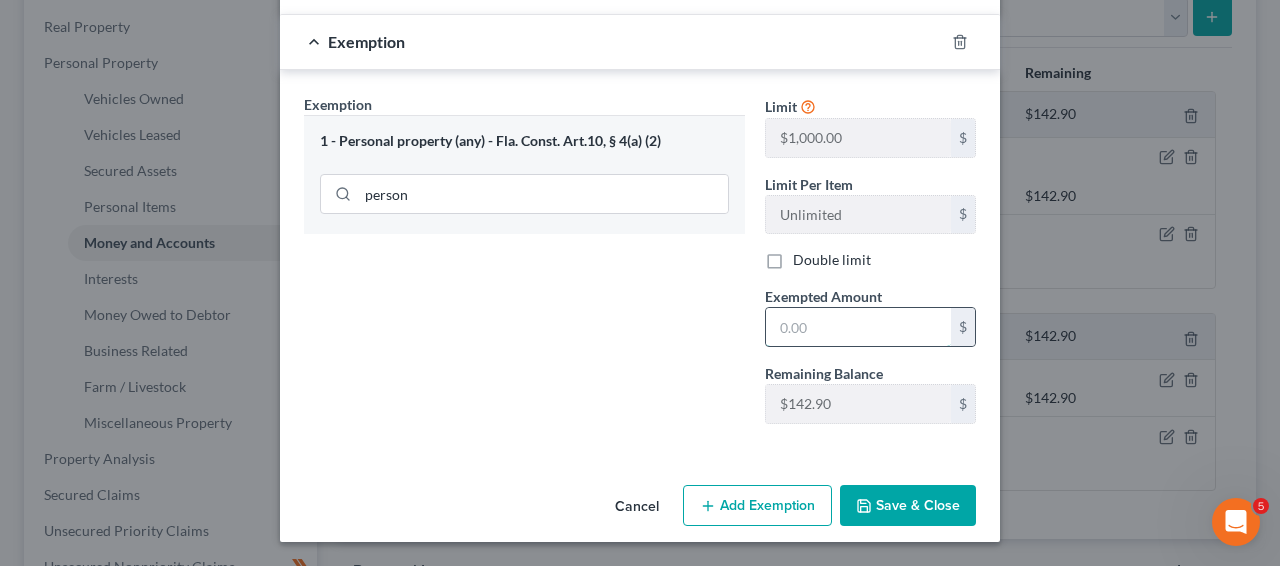 click at bounding box center [858, 327] 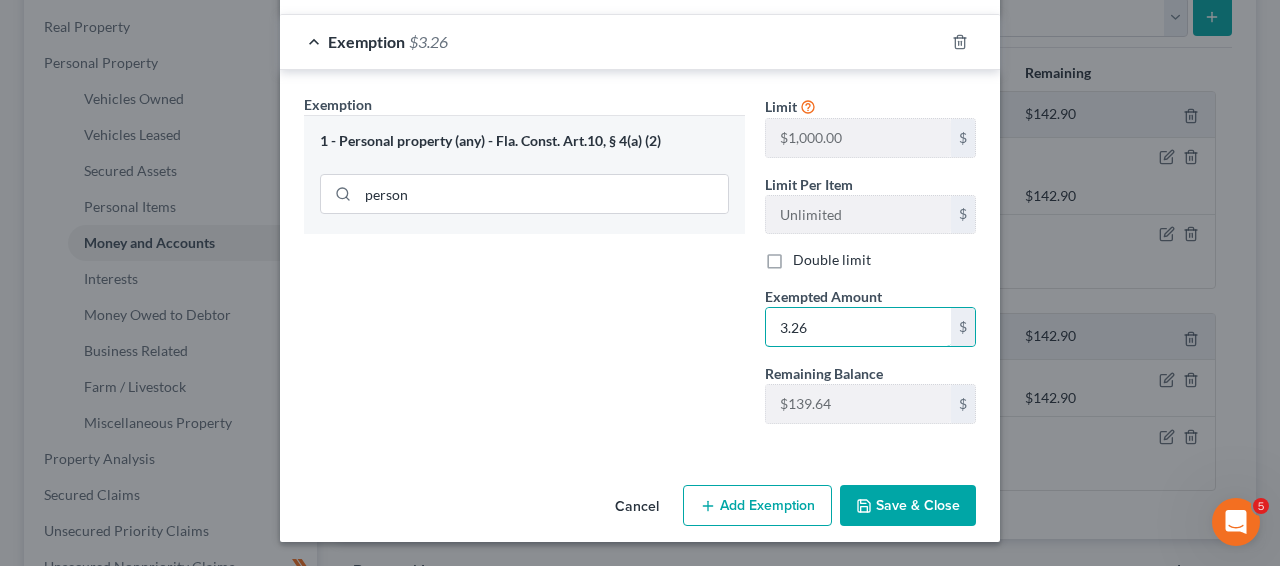 type on "3.26" 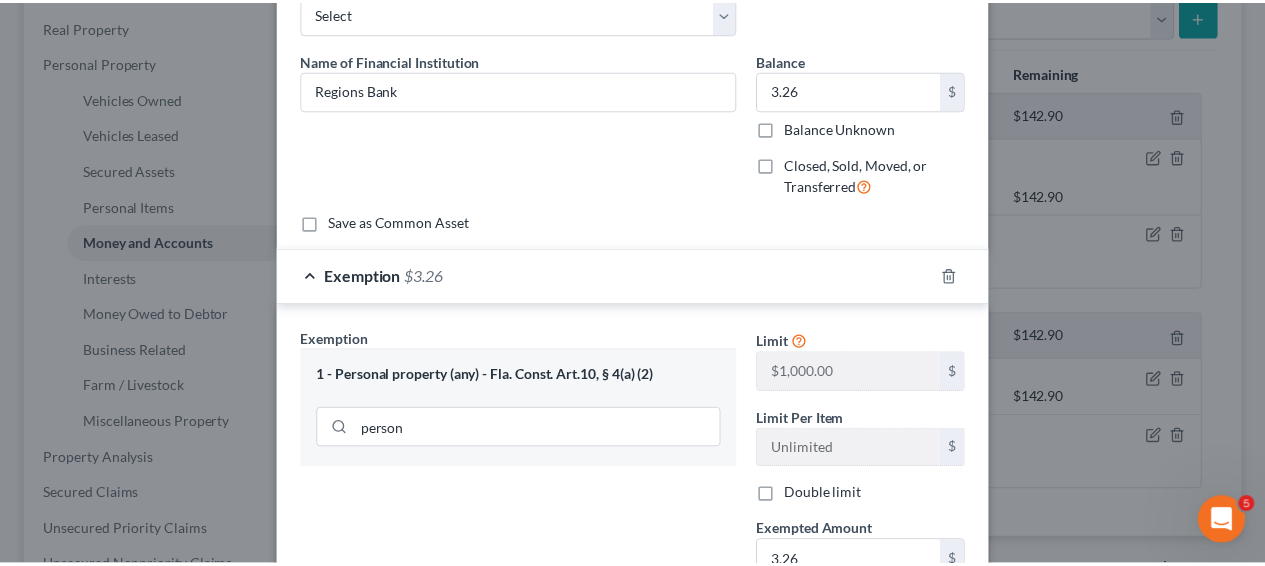 scroll, scrollTop: 354, scrollLeft: 0, axis: vertical 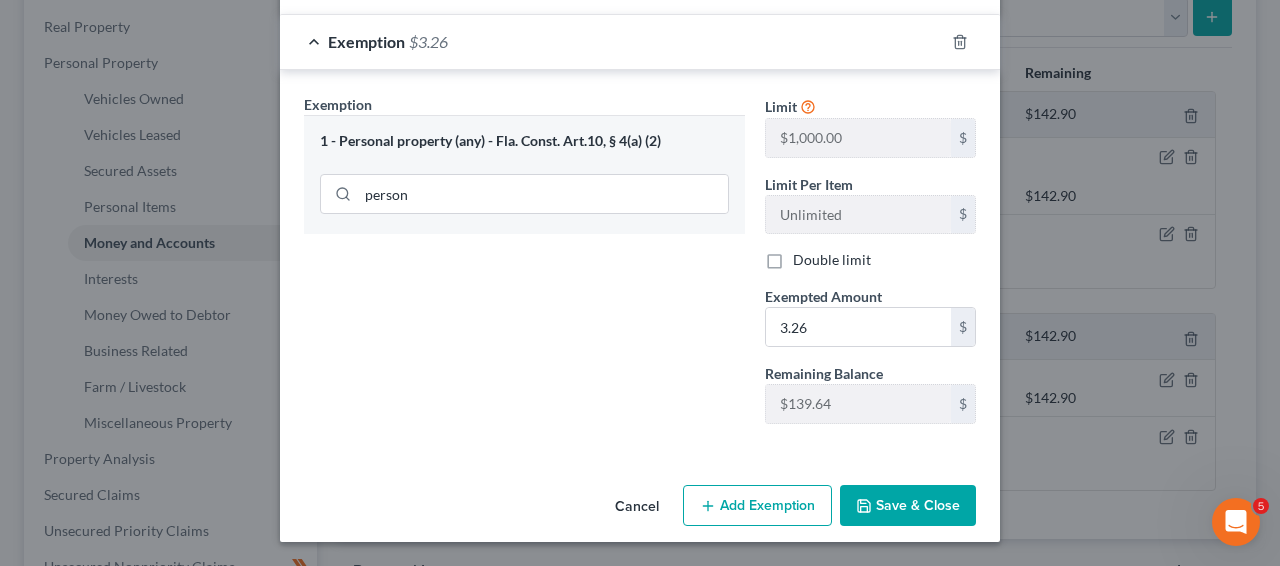 click on "Save & Close" at bounding box center (908, 506) 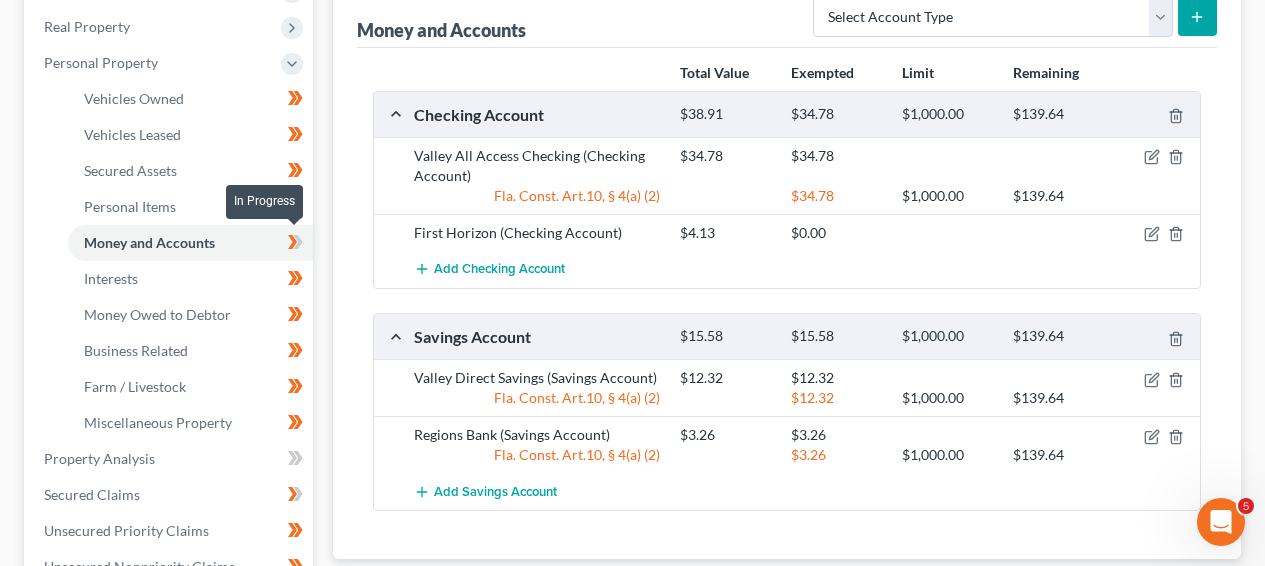 click 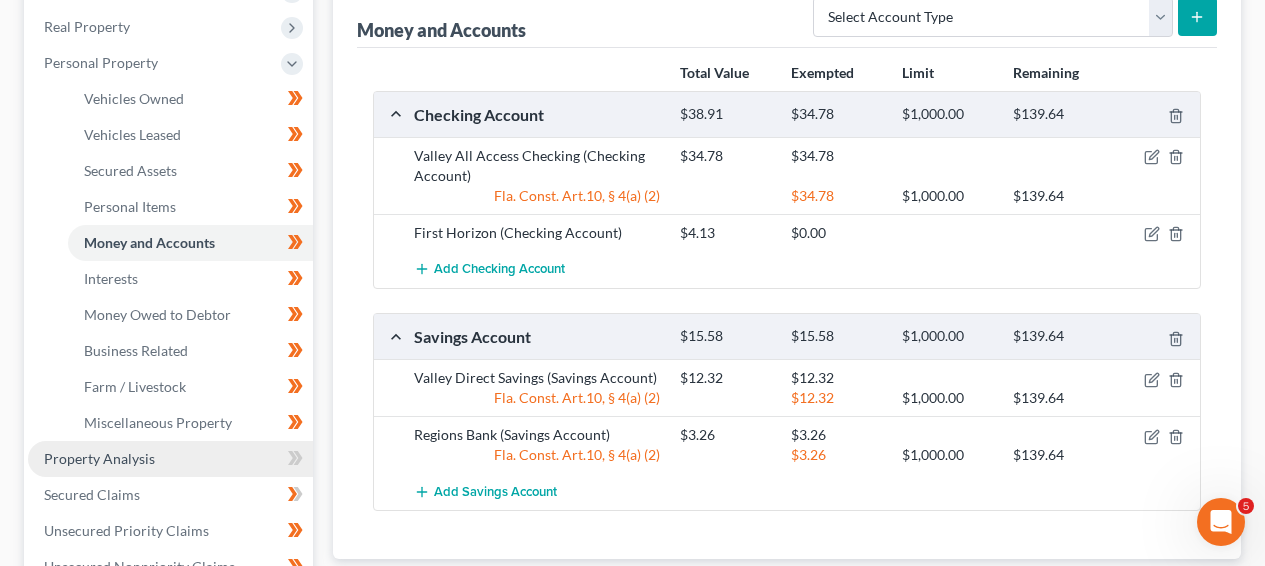 click on "Property Analysis" at bounding box center [170, 459] 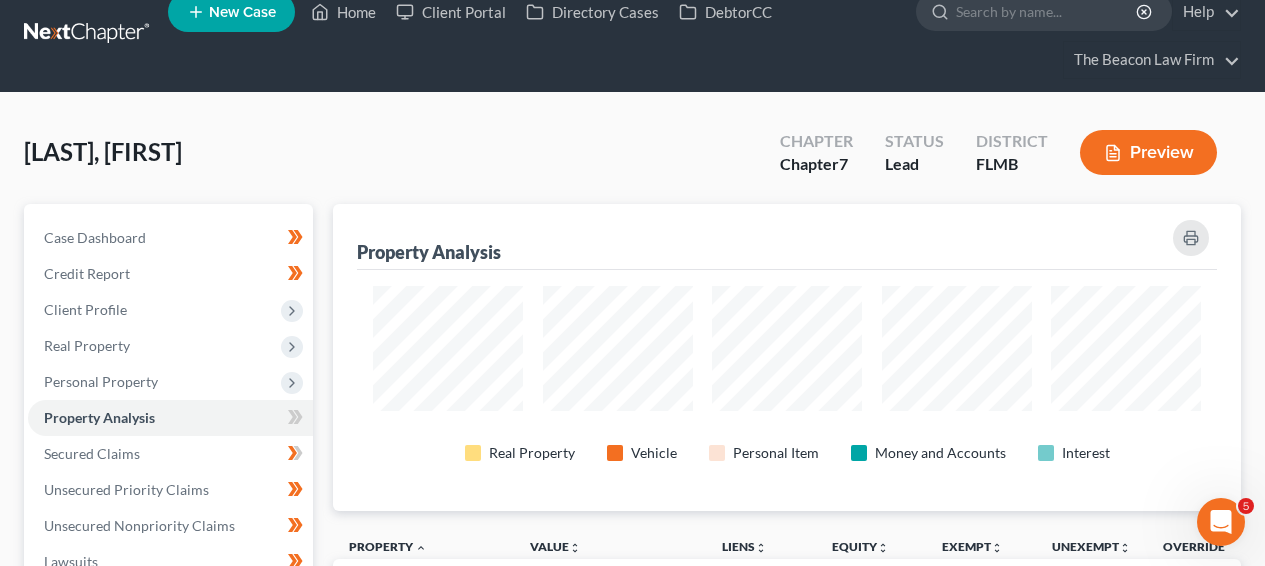 scroll, scrollTop: 0, scrollLeft: 0, axis: both 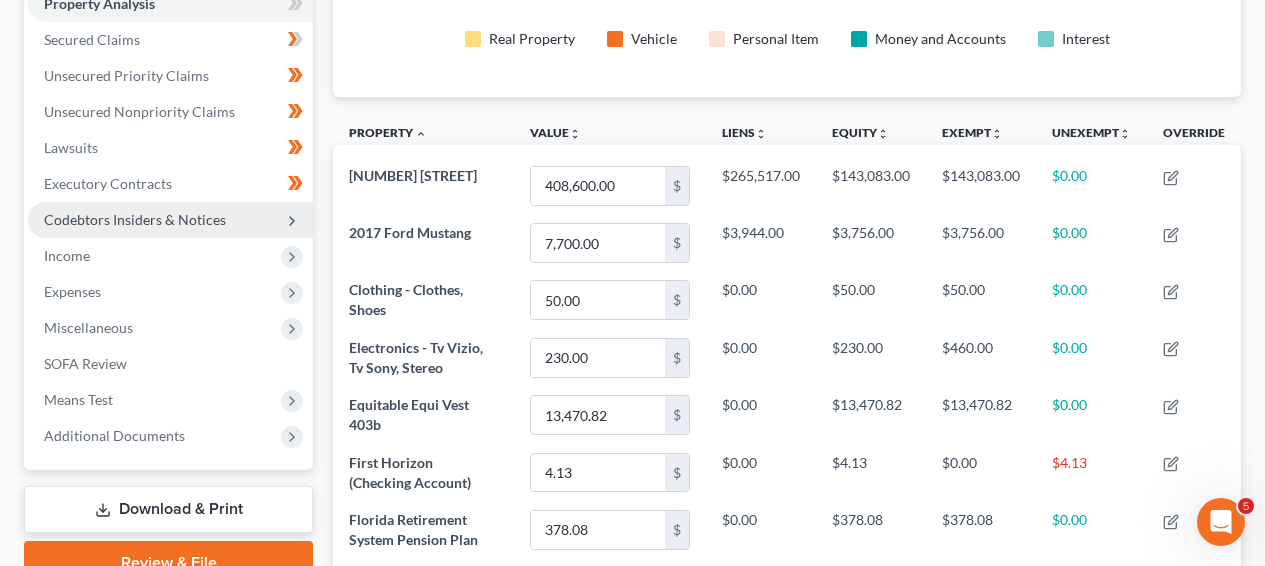 click on "Codebtors Insiders & Notices" at bounding box center (170, 220) 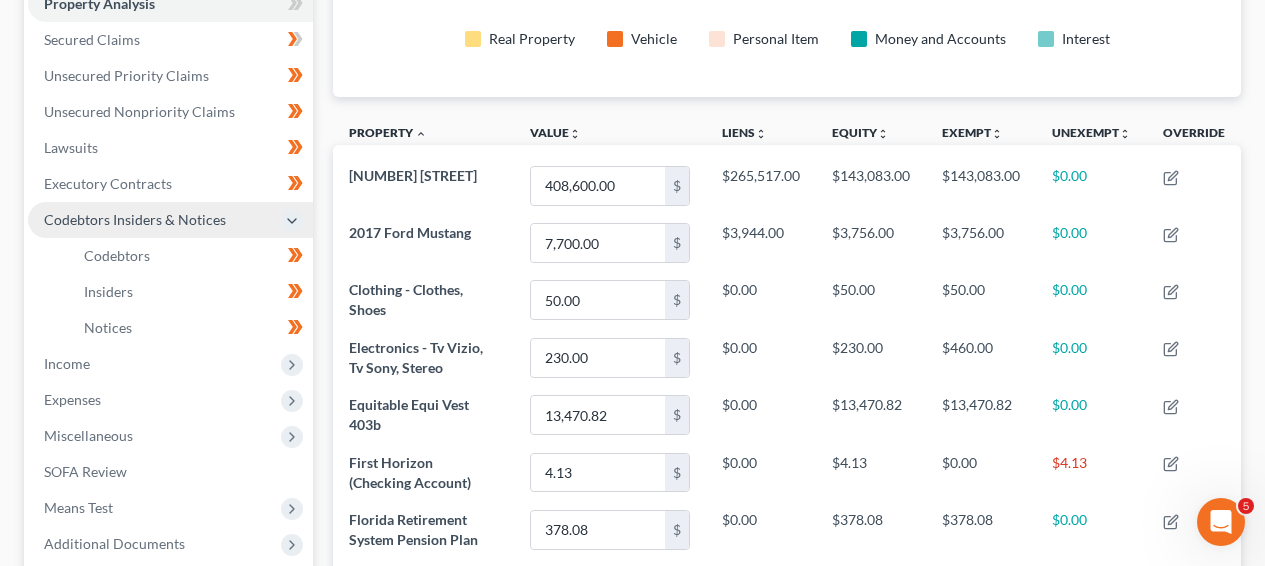 click on "Codebtors Insiders & Notices" at bounding box center (170, 220) 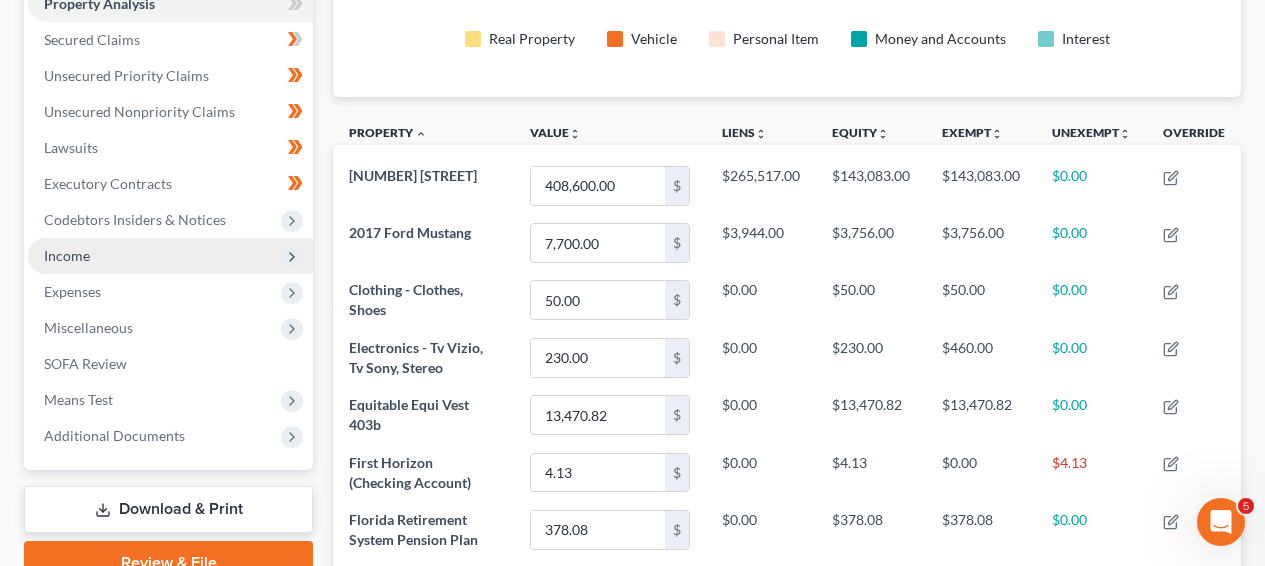 click on "Income" at bounding box center (170, 256) 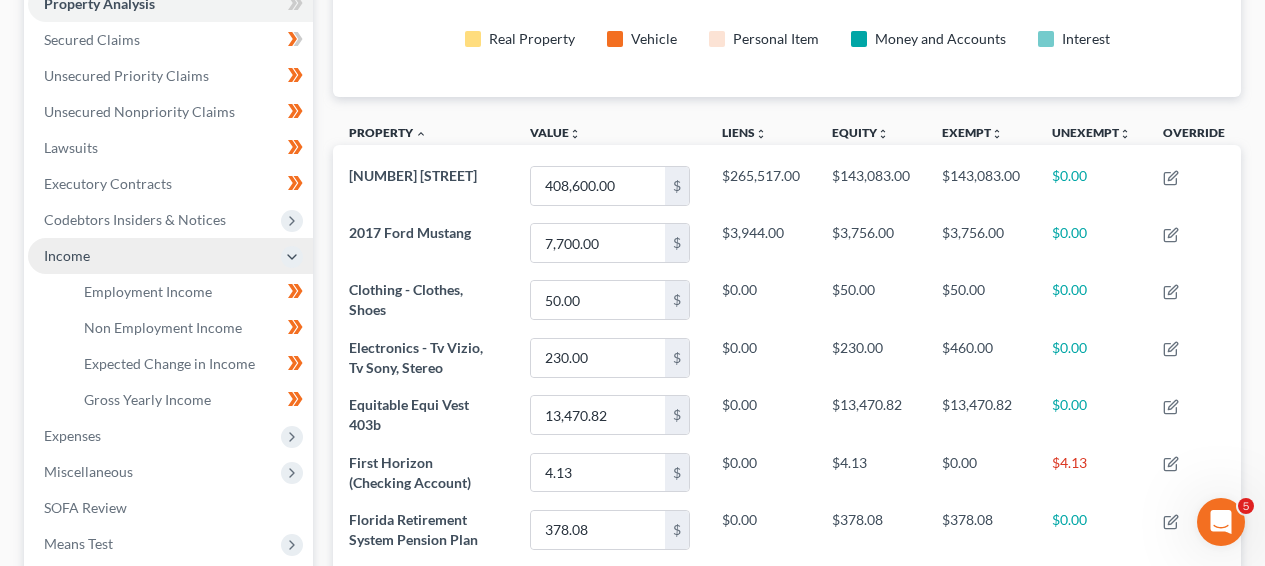 click on "Income" at bounding box center (170, 256) 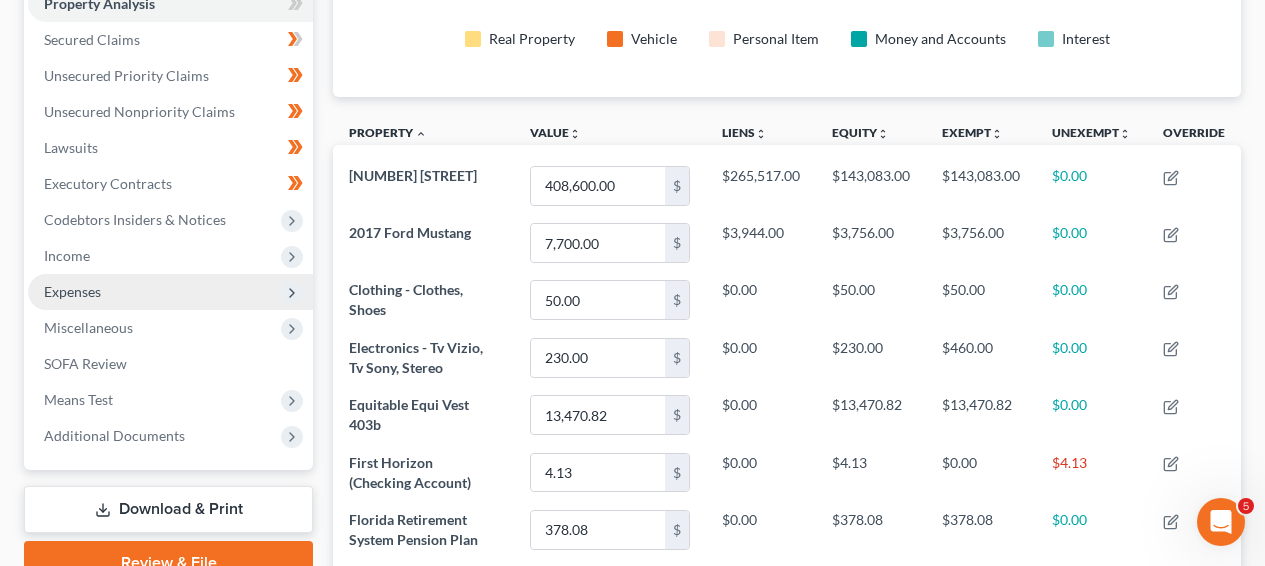 click on "Expenses" at bounding box center [170, 292] 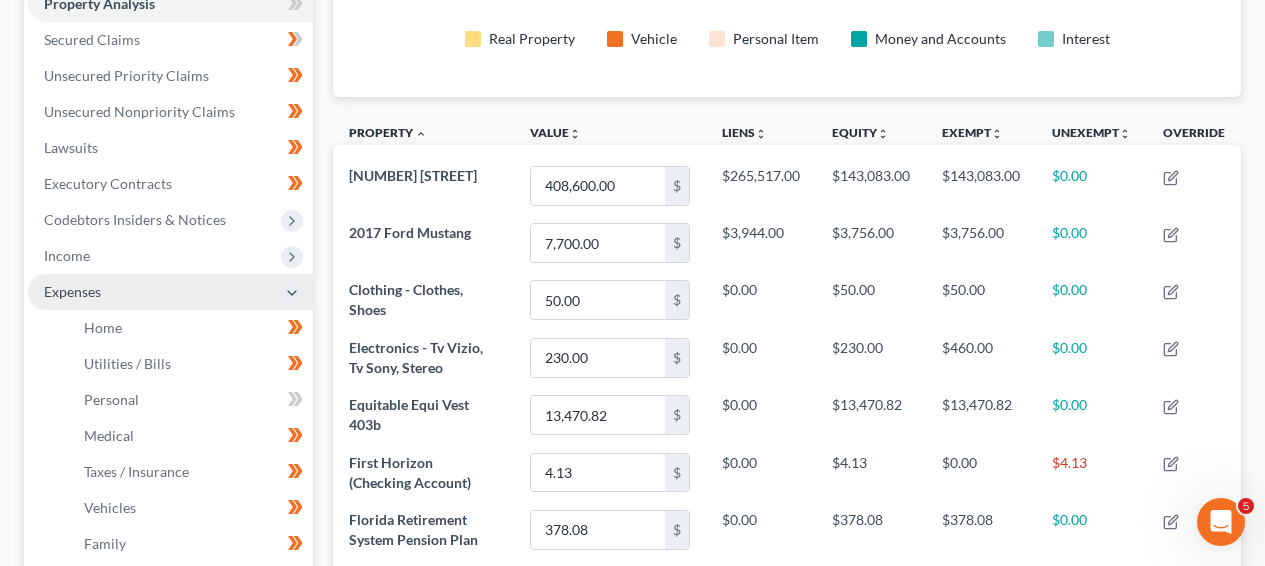 click on "Expenses" at bounding box center (170, 292) 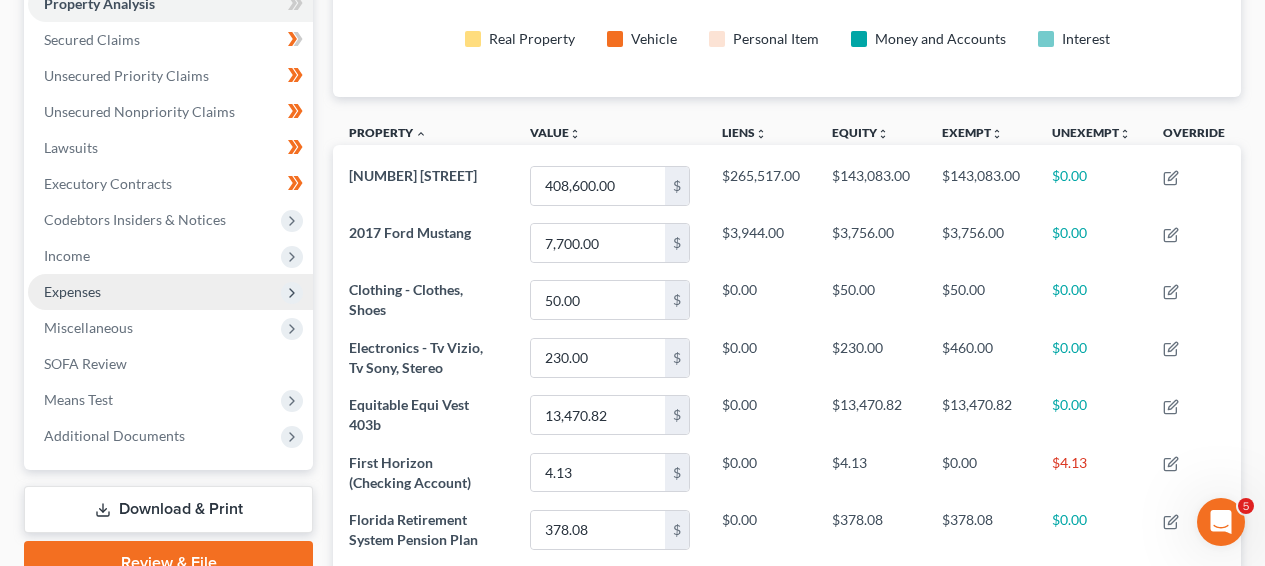 click on "Expenses" at bounding box center (170, 292) 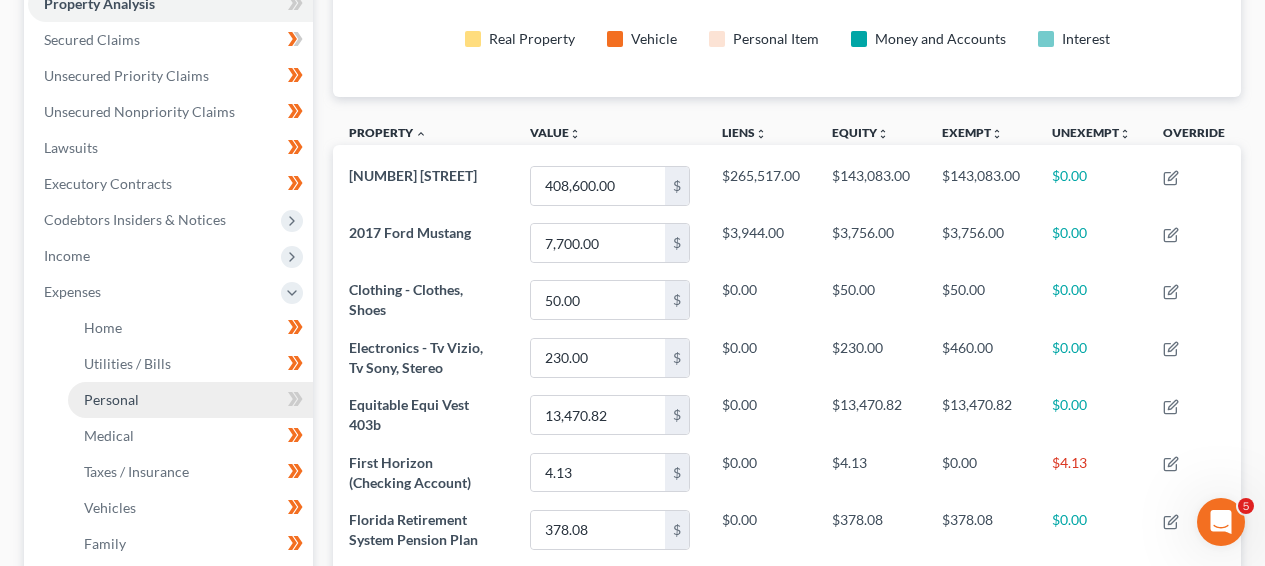 click on "Personal" at bounding box center (190, 400) 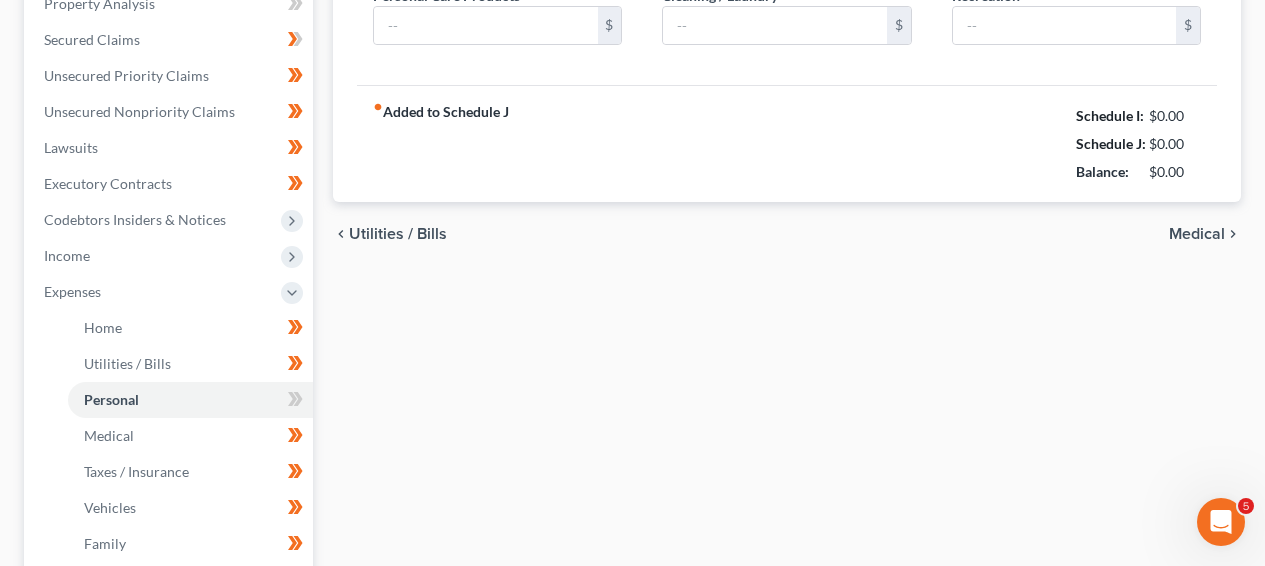 type on "200.00" 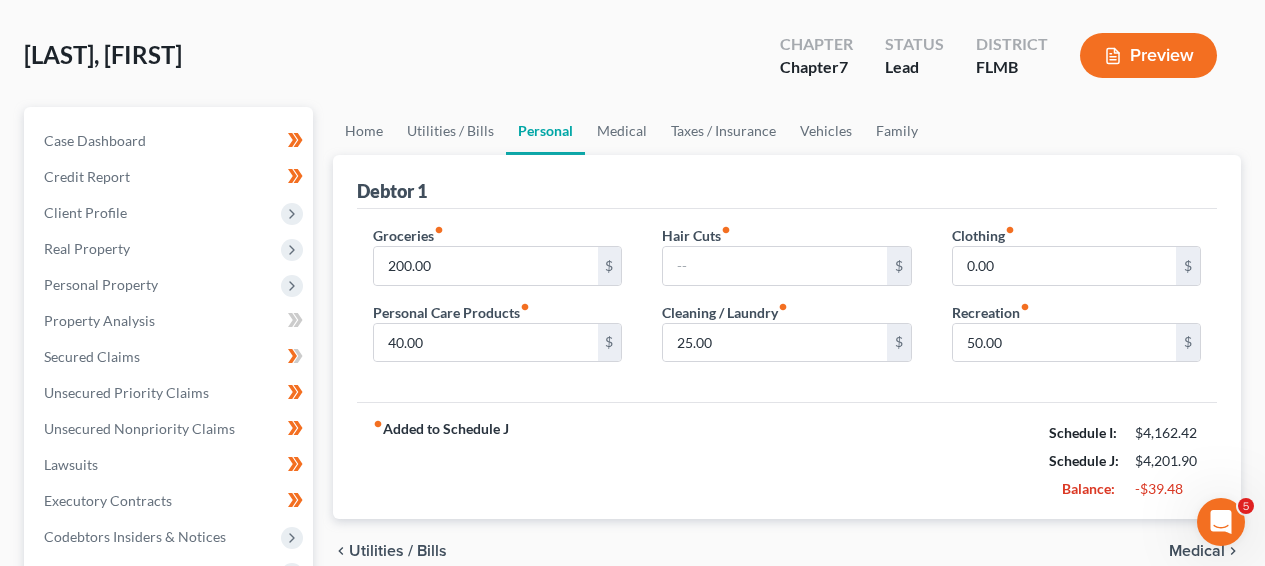 scroll, scrollTop: 0, scrollLeft: 0, axis: both 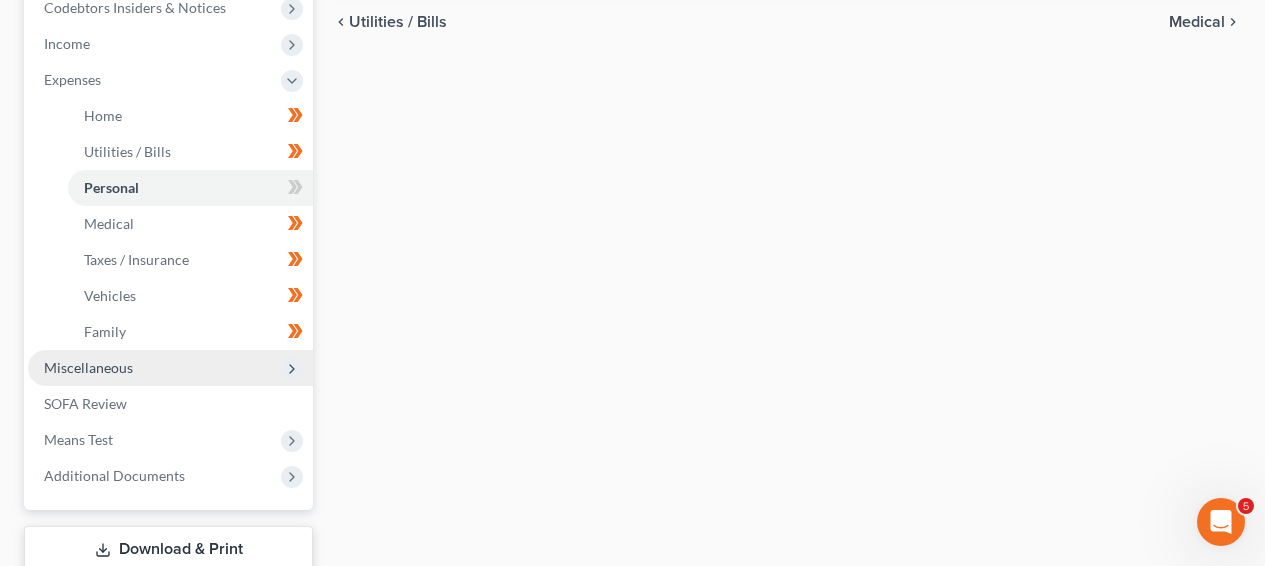 click on "Miscellaneous" at bounding box center (170, 368) 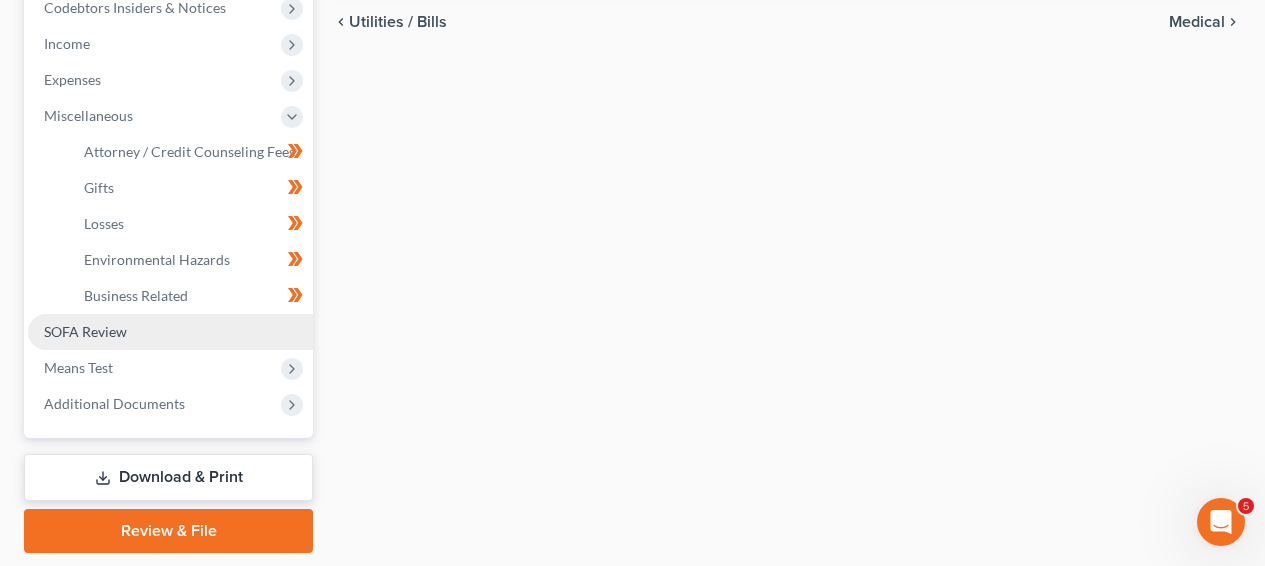 click on "SOFA Review" at bounding box center (170, 332) 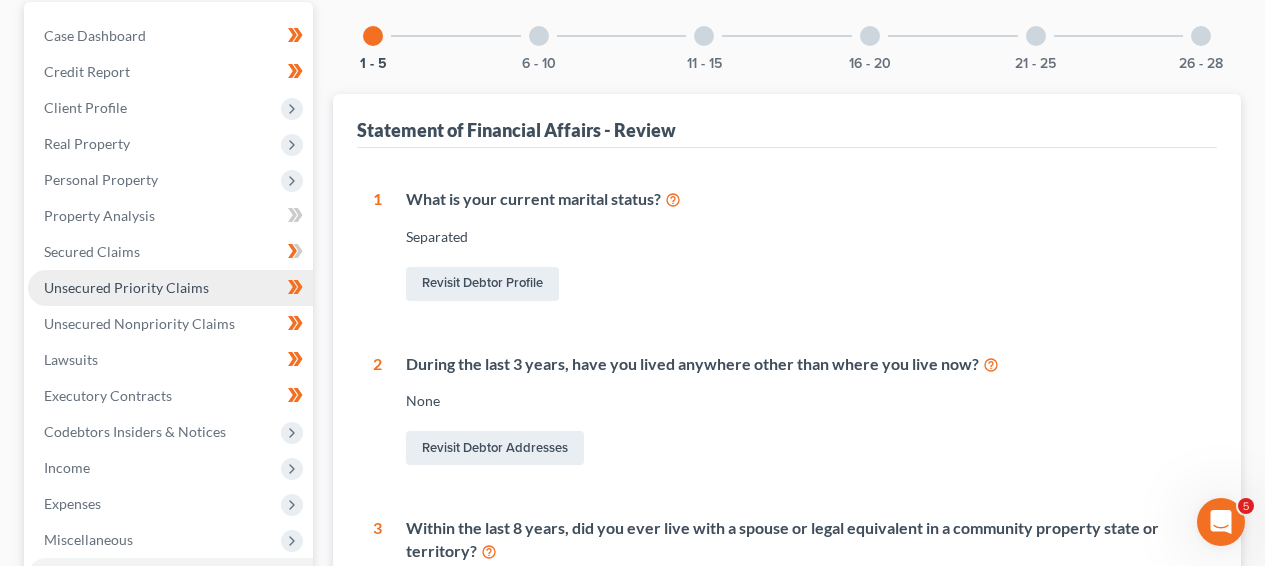 scroll, scrollTop: 0, scrollLeft: 0, axis: both 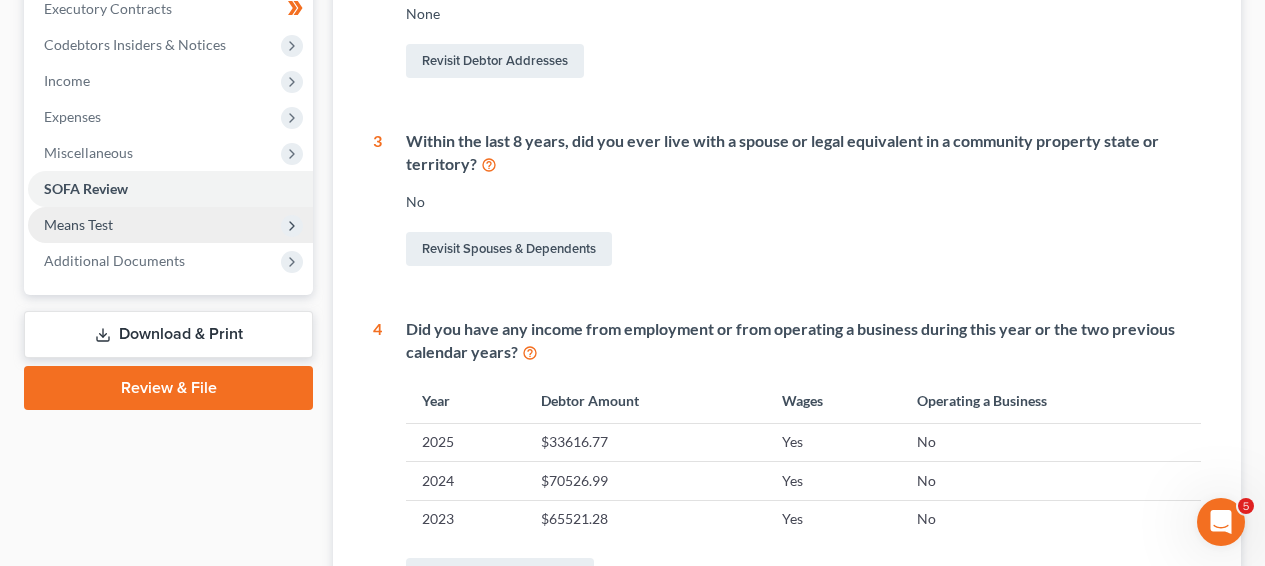 click on "Means Test" at bounding box center (170, 225) 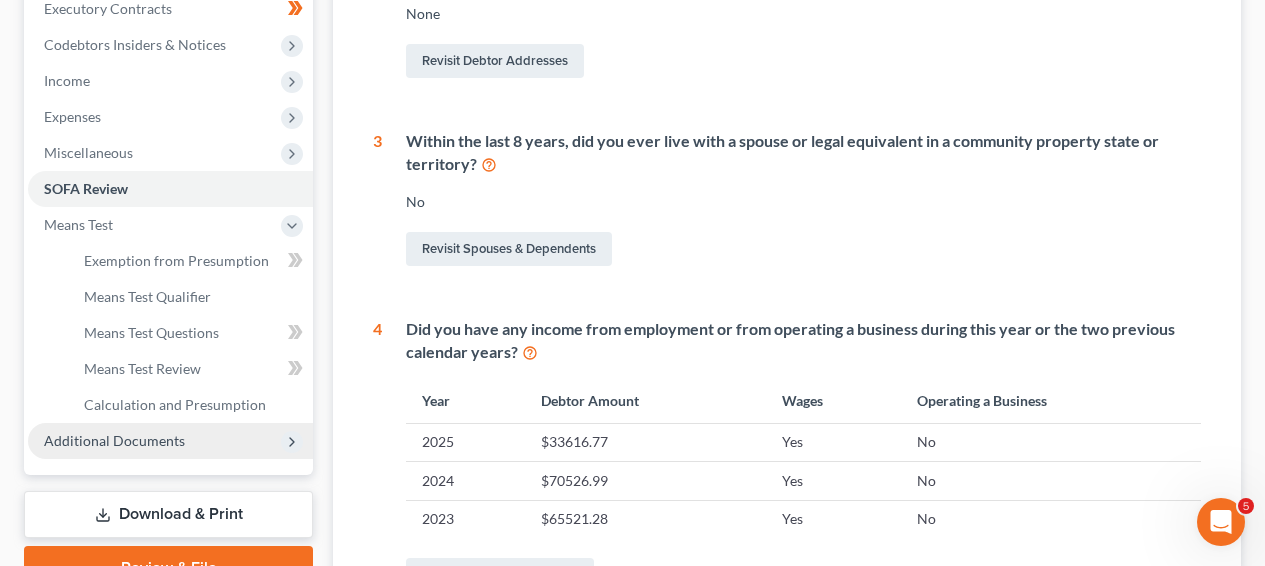 click on "Additional Documents" at bounding box center [170, 441] 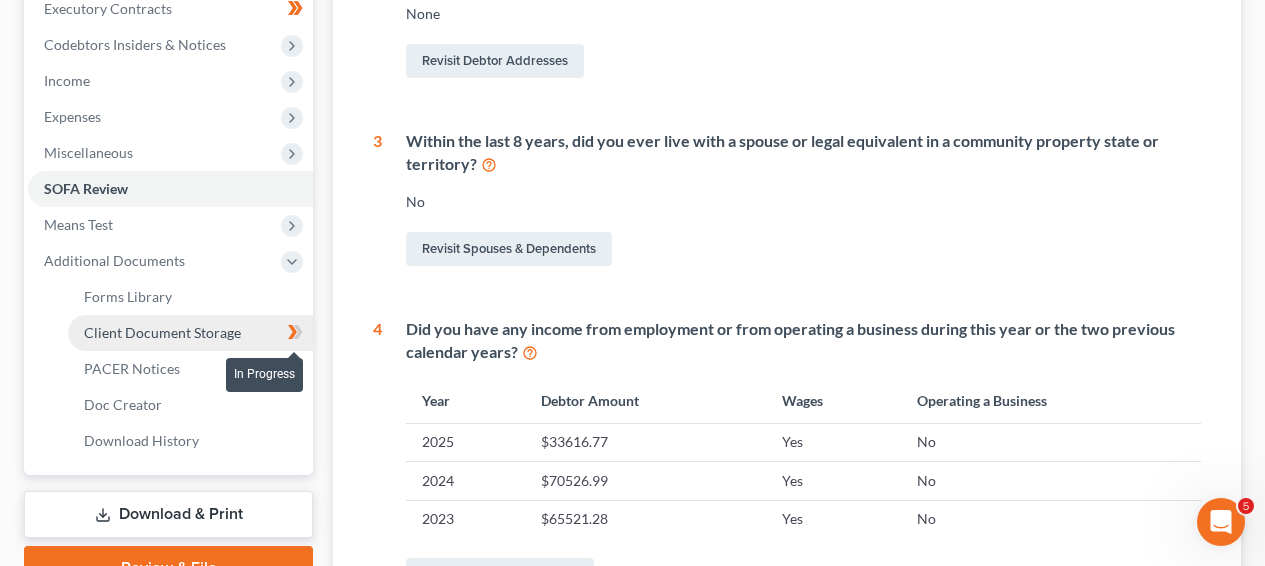 click at bounding box center (295, 335) 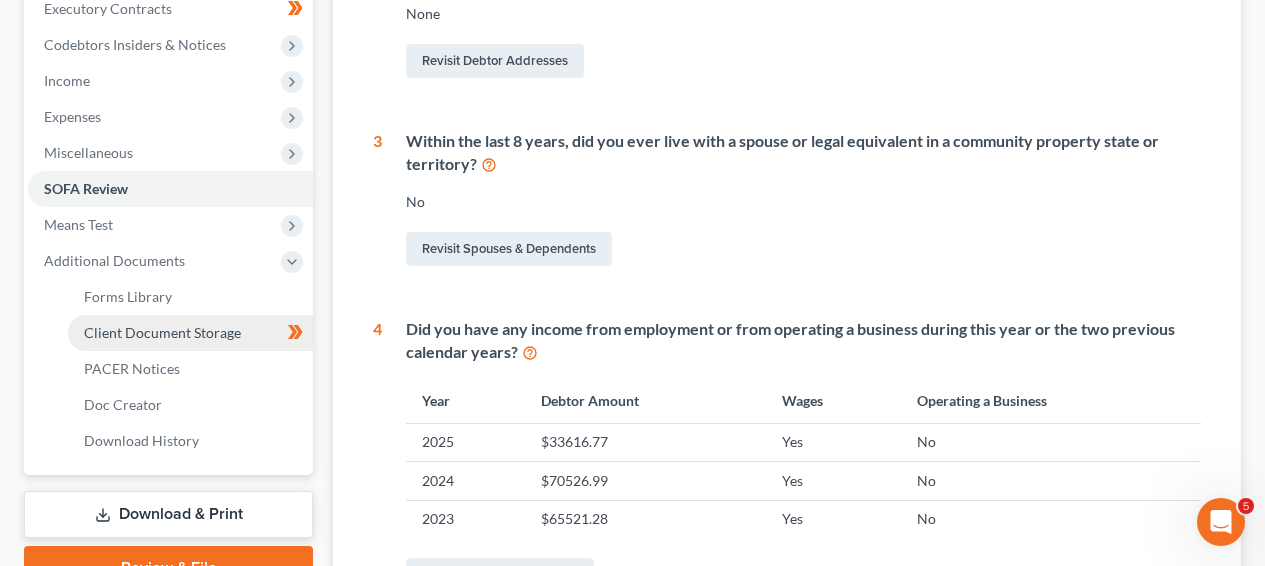 click on "Client Document Storage" at bounding box center (190, 333) 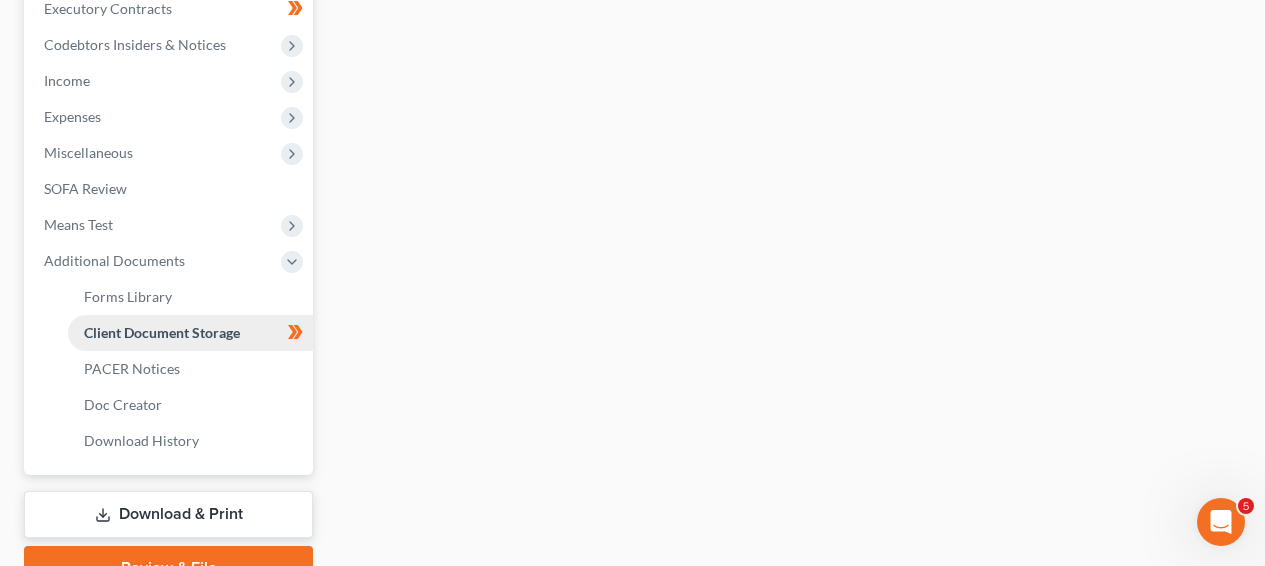 scroll, scrollTop: 608, scrollLeft: 0, axis: vertical 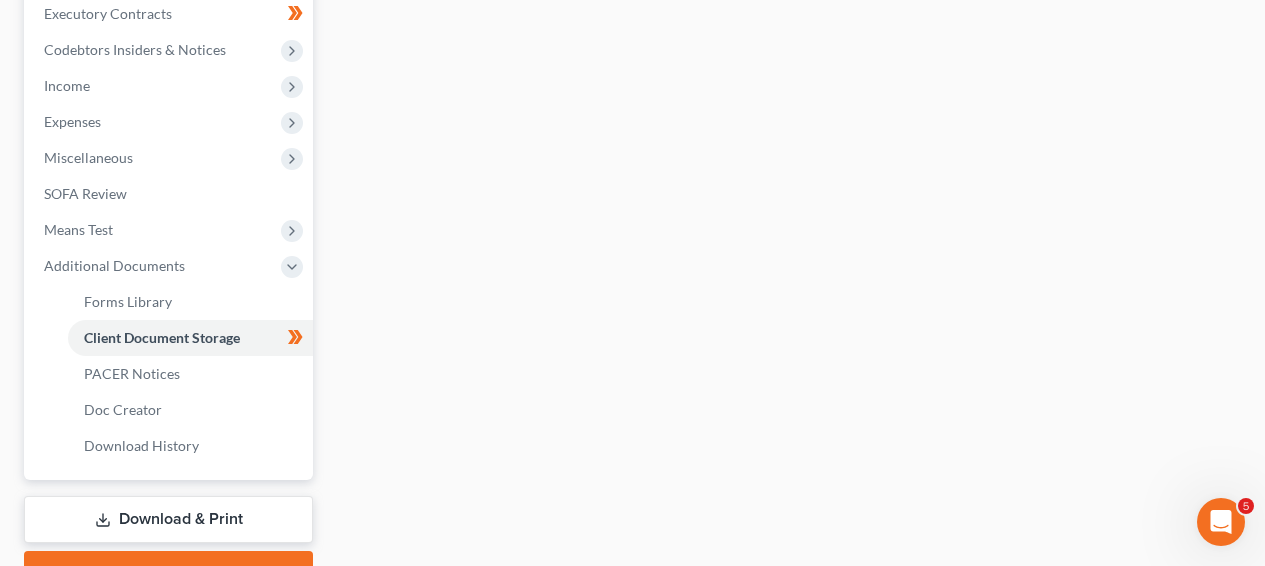 select on "9" 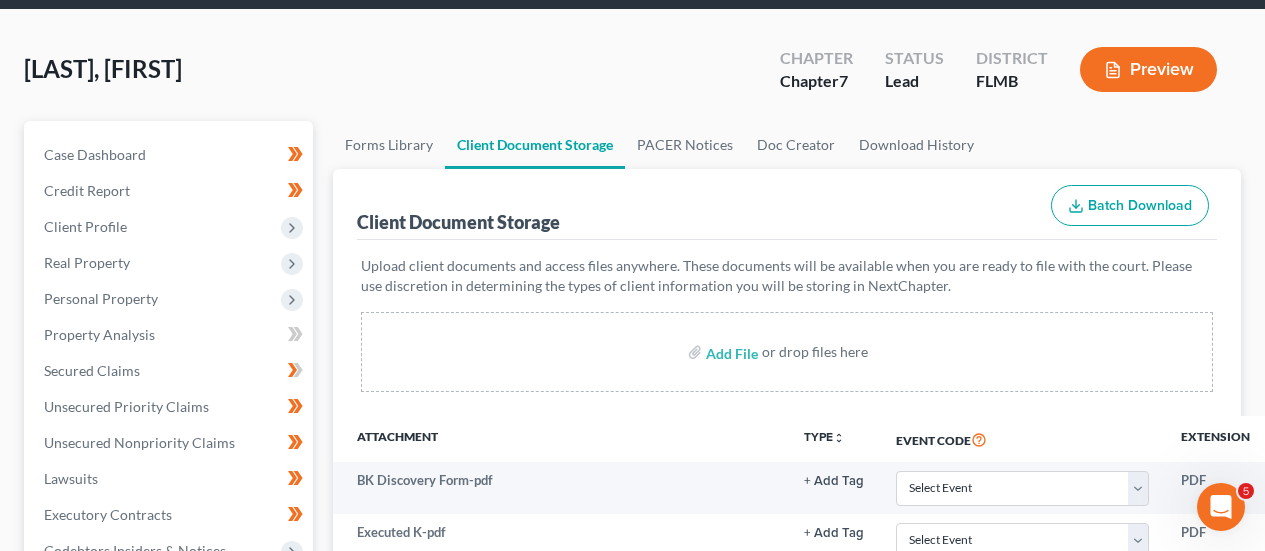 scroll, scrollTop: 104, scrollLeft: 0, axis: vertical 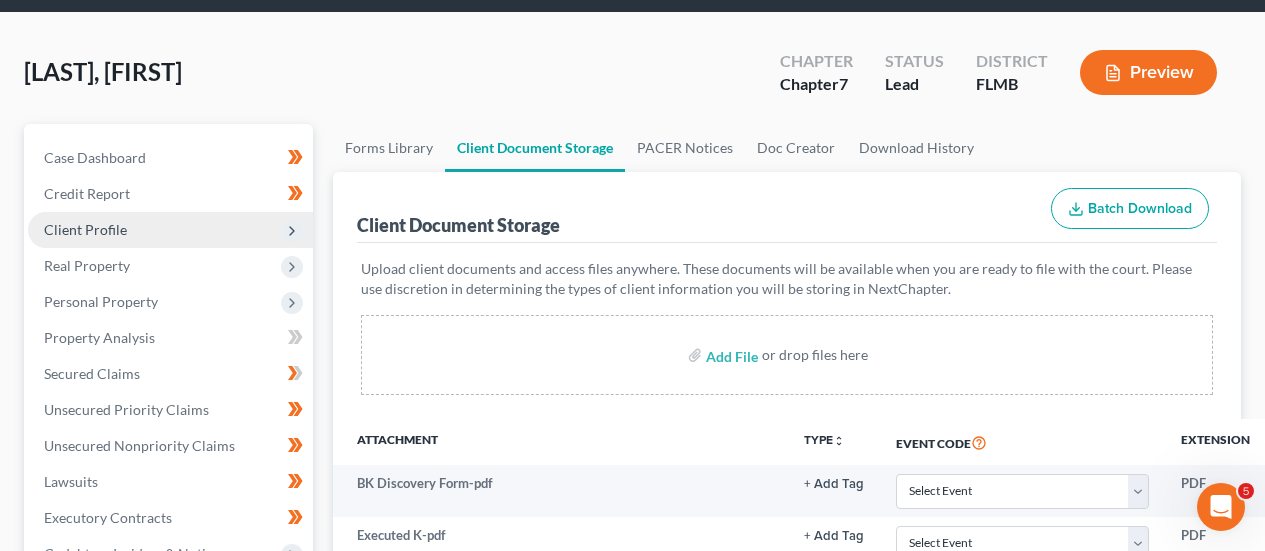 click on "Client Profile" at bounding box center [170, 230] 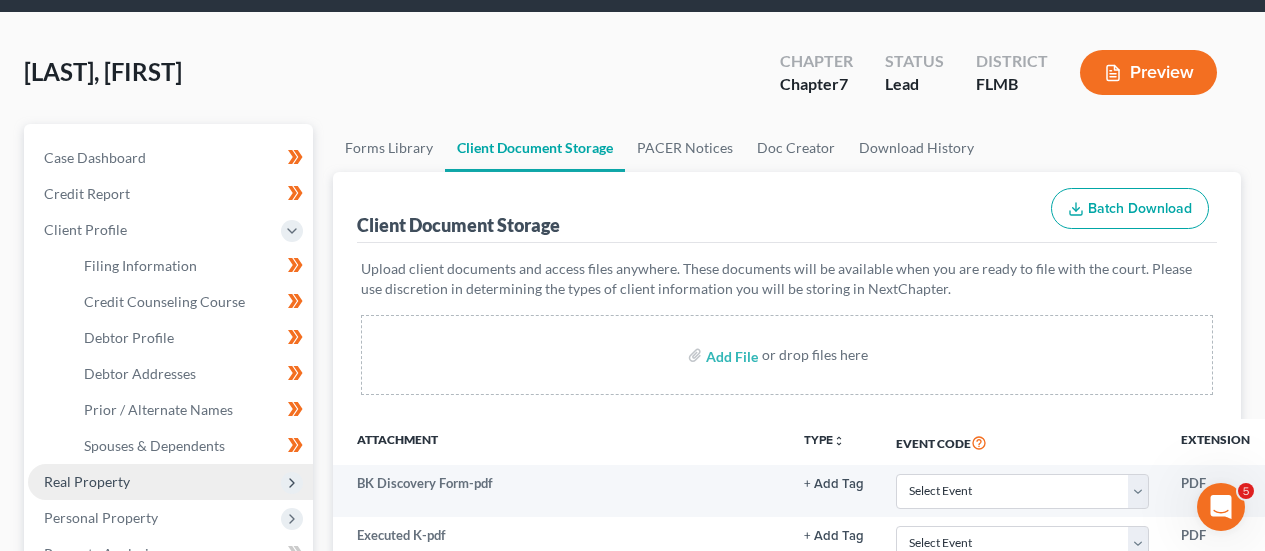 click on "Real Property" at bounding box center (170, 482) 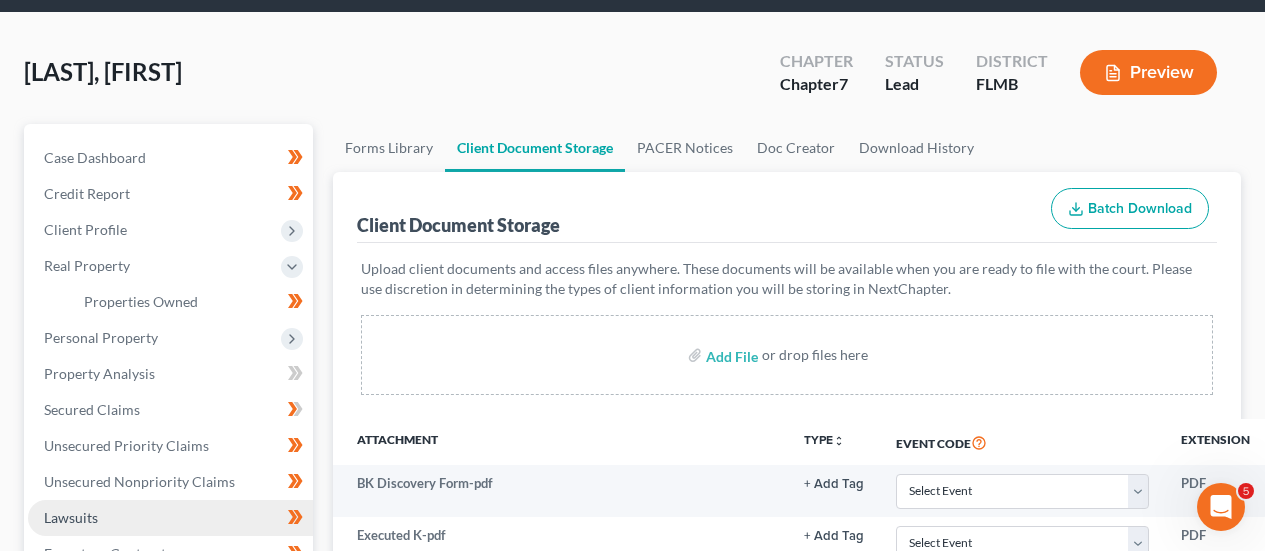 click on "Lawsuits" at bounding box center [170, 518] 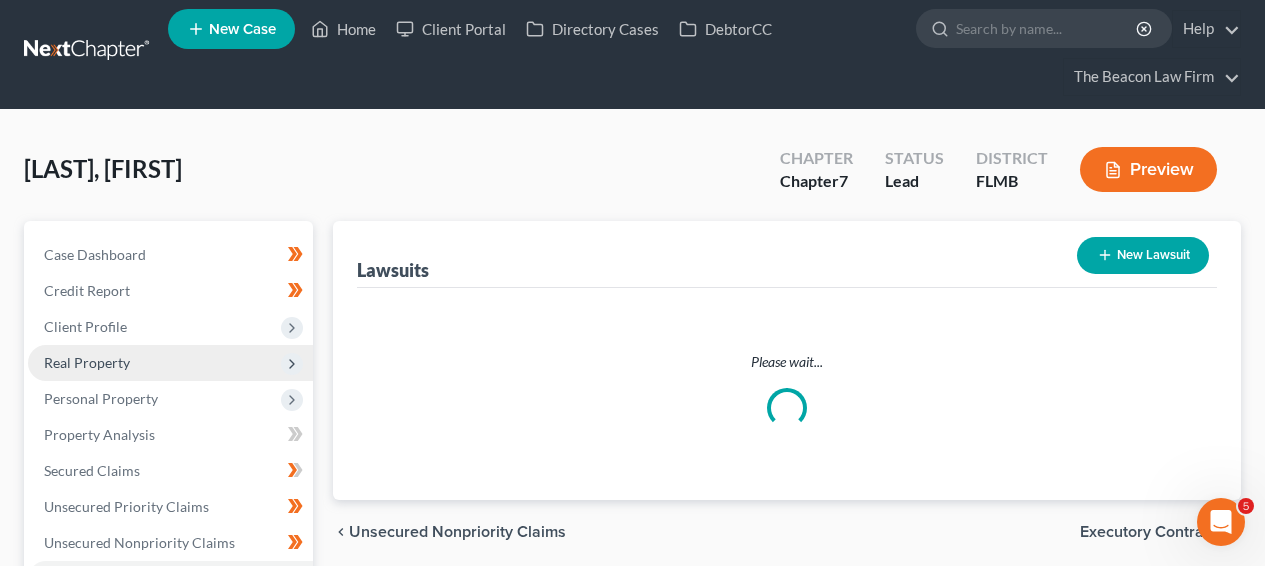 scroll, scrollTop: 0, scrollLeft: 0, axis: both 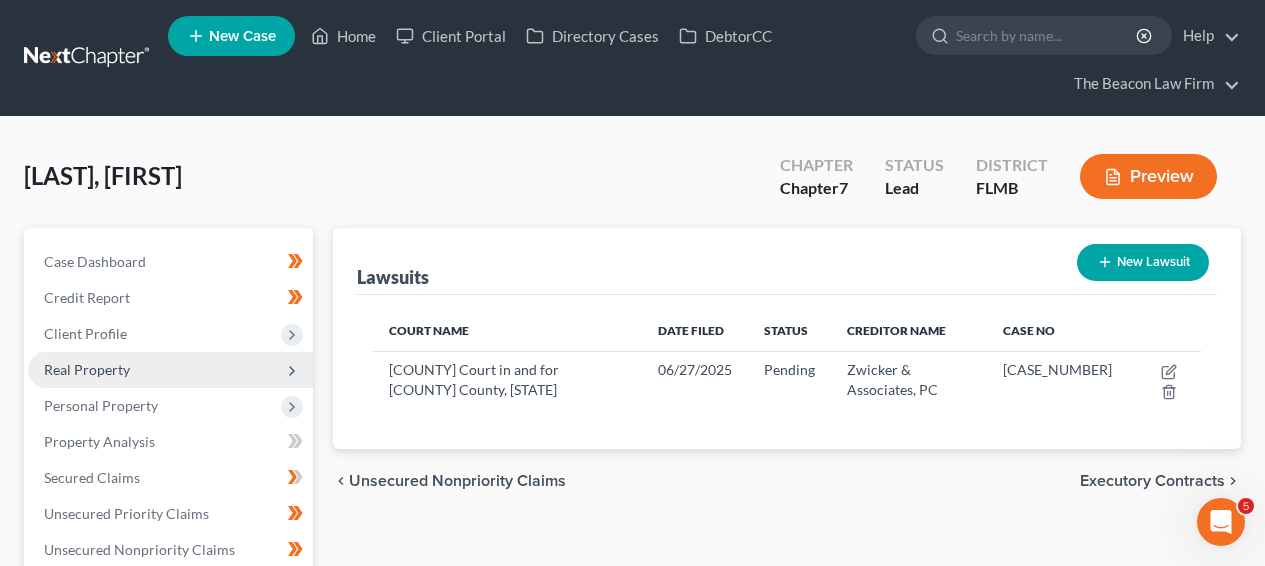 click on "Real Property" at bounding box center [170, 370] 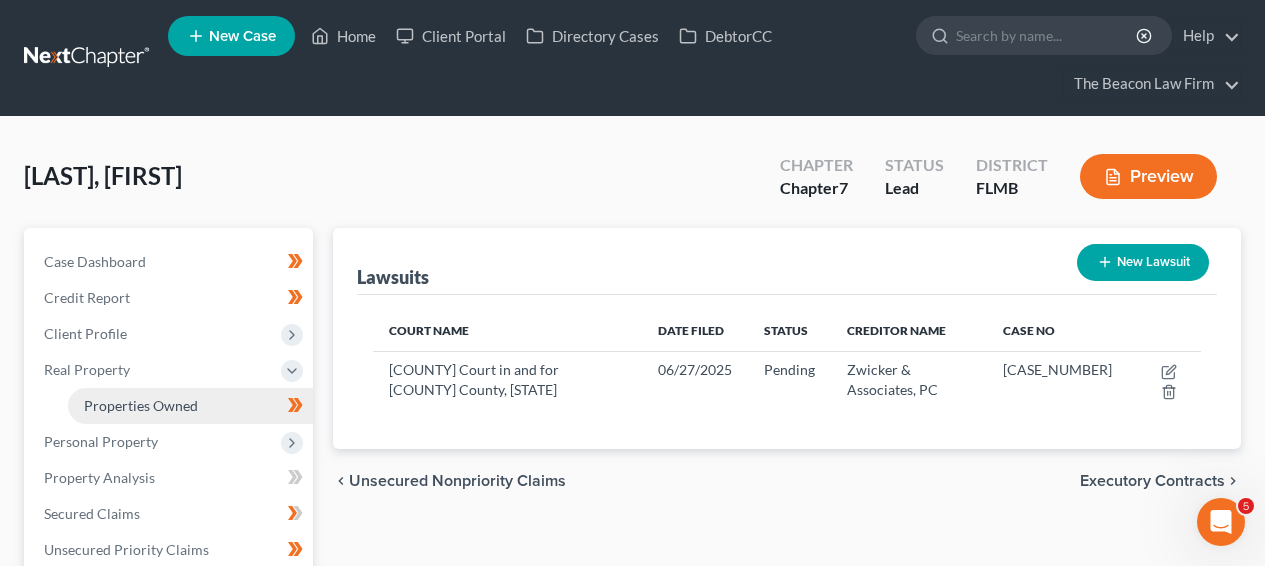 click on "Properties Owned" at bounding box center (190, 406) 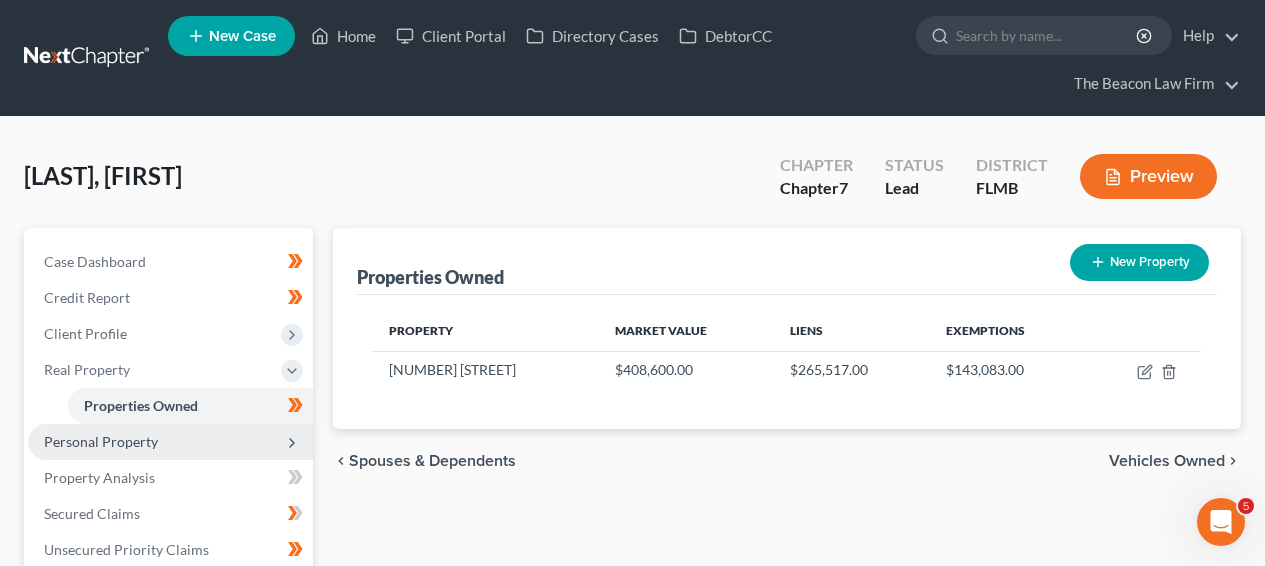 click on "Personal Property" at bounding box center [170, 442] 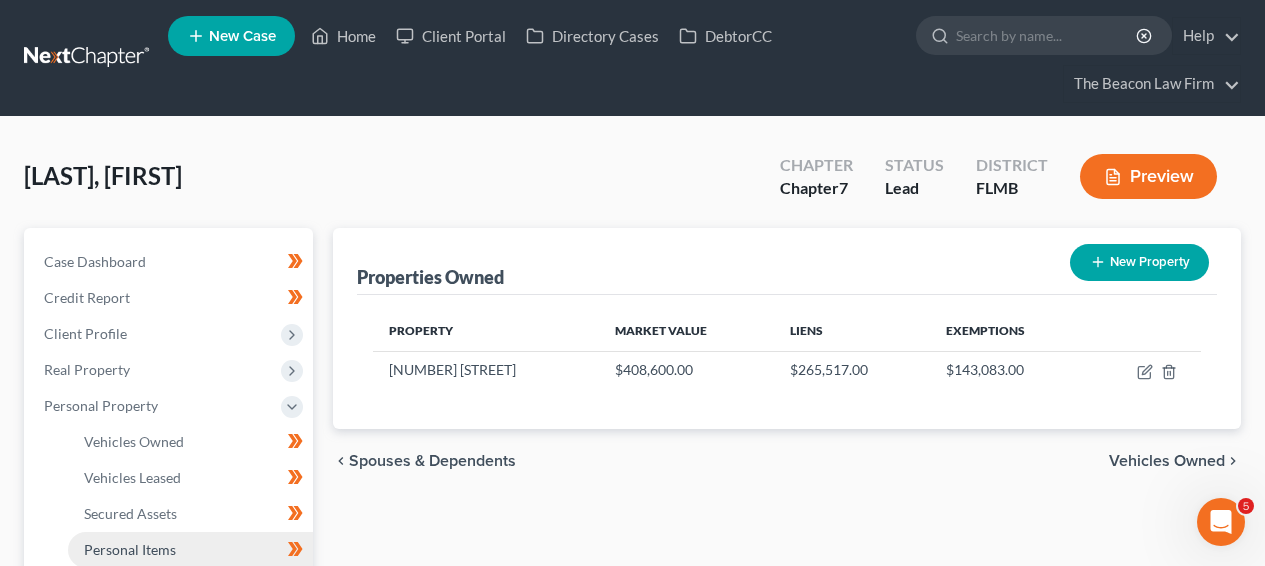 click on "Personal Items" at bounding box center (130, 549) 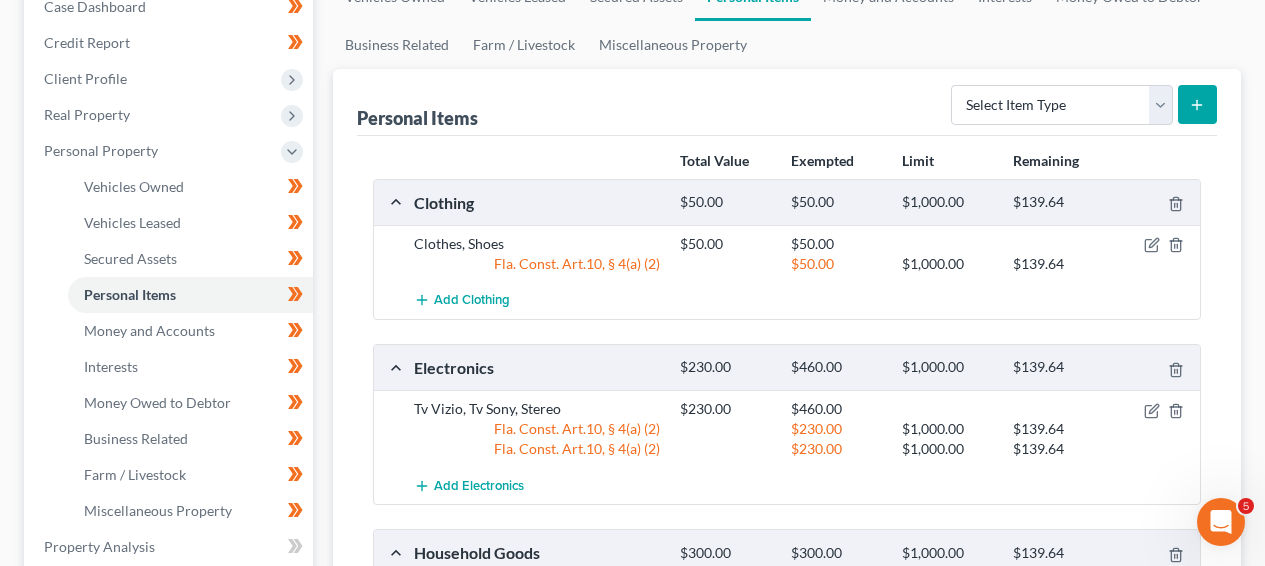 scroll, scrollTop: 0, scrollLeft: 0, axis: both 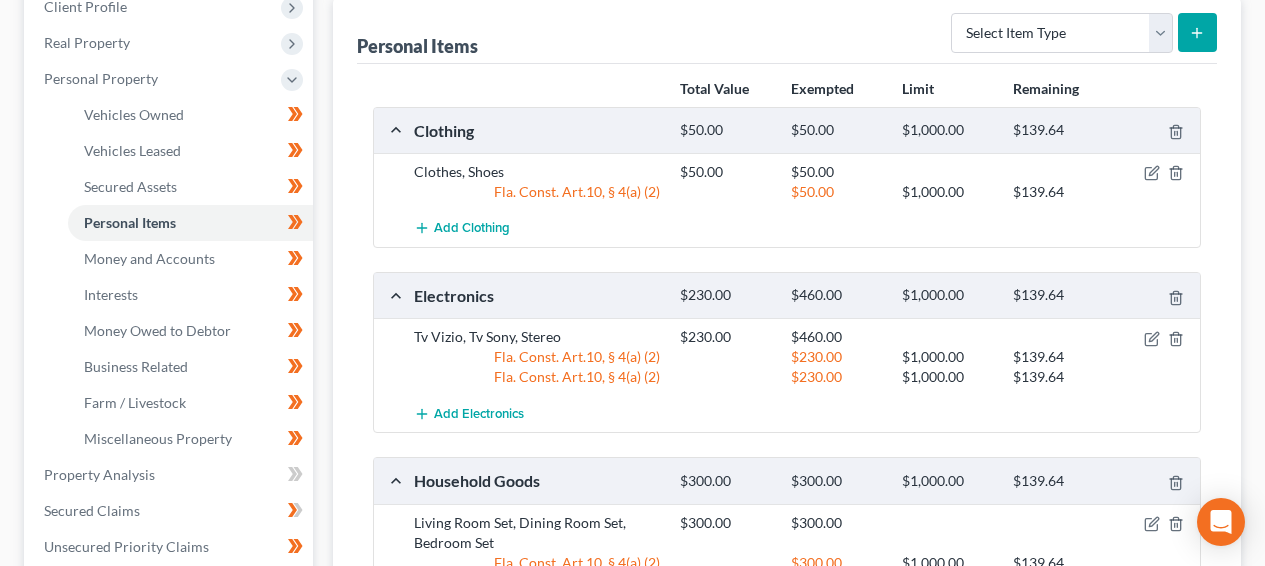 drag, startPoint x: 1274, startPoint y: 139, endPoint x: 1127, endPoint y: 282, distance: 205.08047 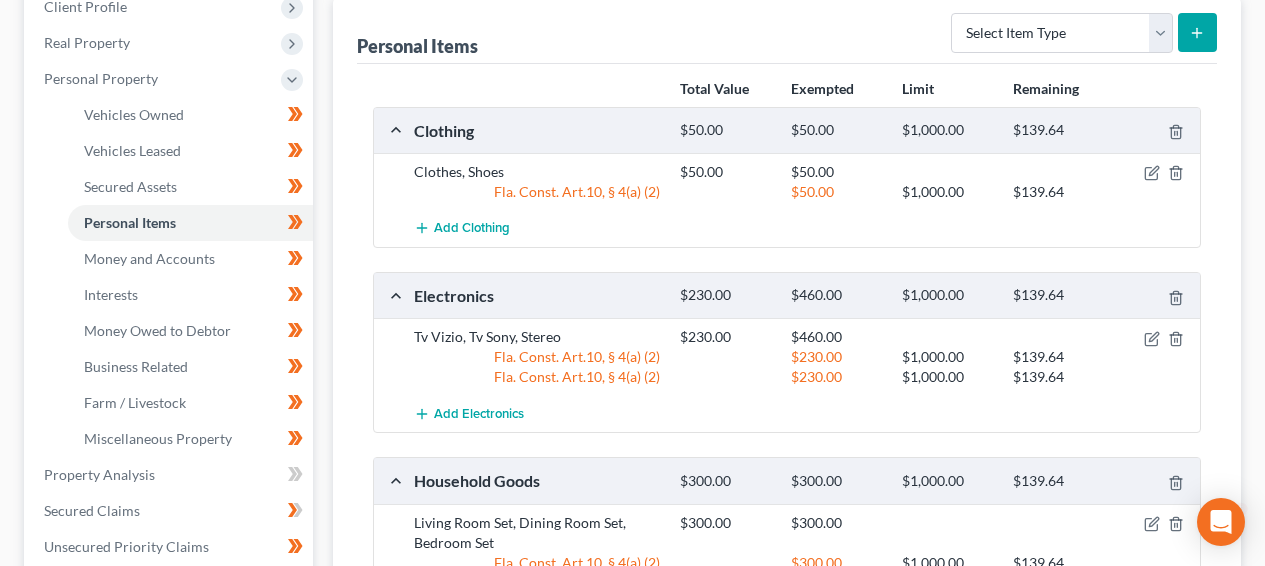 scroll, scrollTop: 370, scrollLeft: 0, axis: vertical 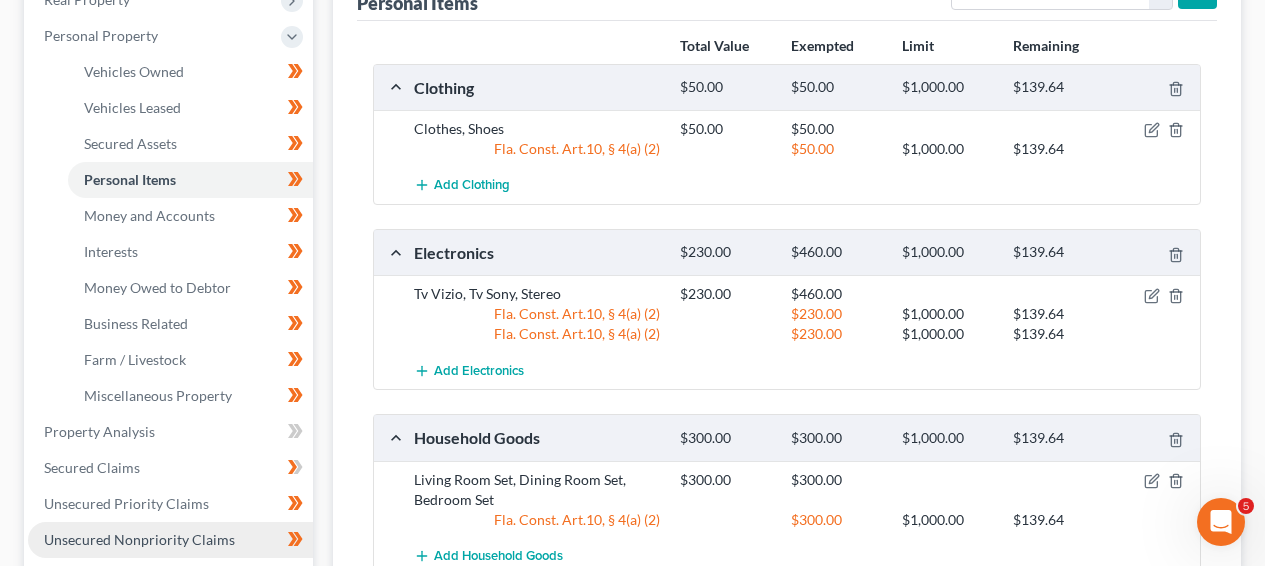 click on "Unsecured Nonpriority Claims" at bounding box center [139, 539] 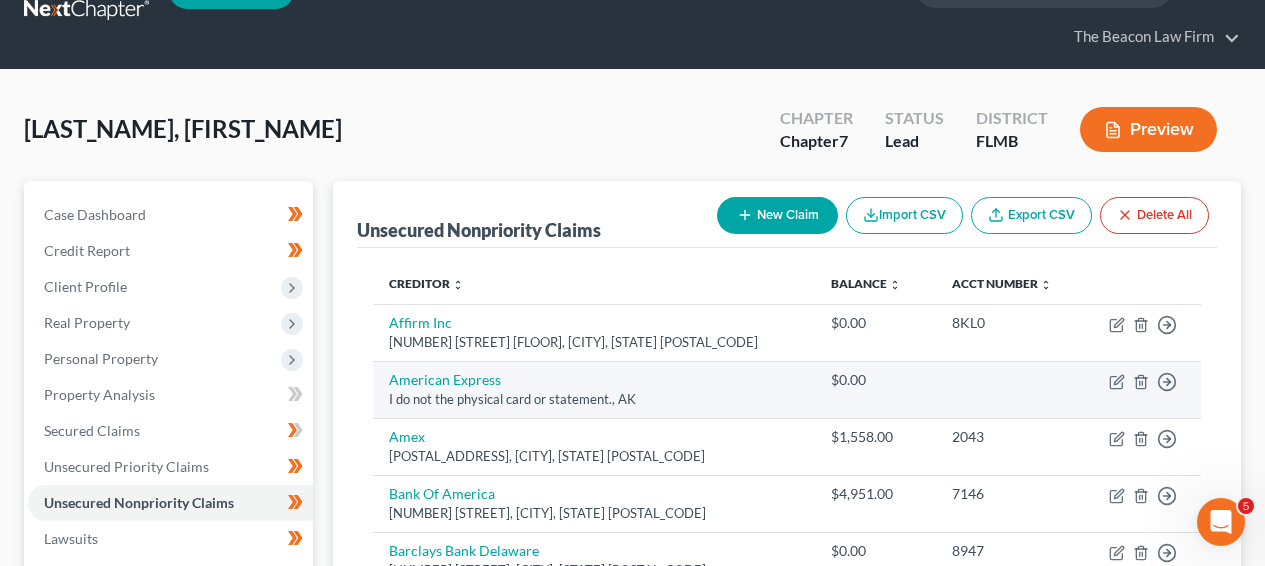 scroll, scrollTop: 0, scrollLeft: 0, axis: both 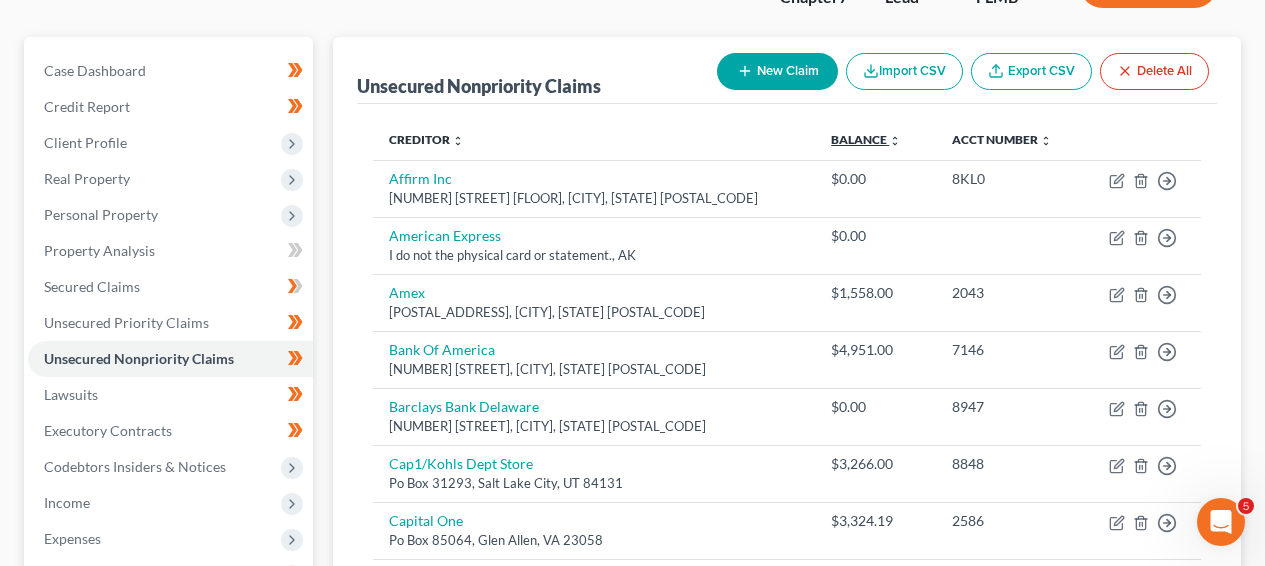 click on "Balance  expand_more   expand_less   unfold_more" at bounding box center (866, 139) 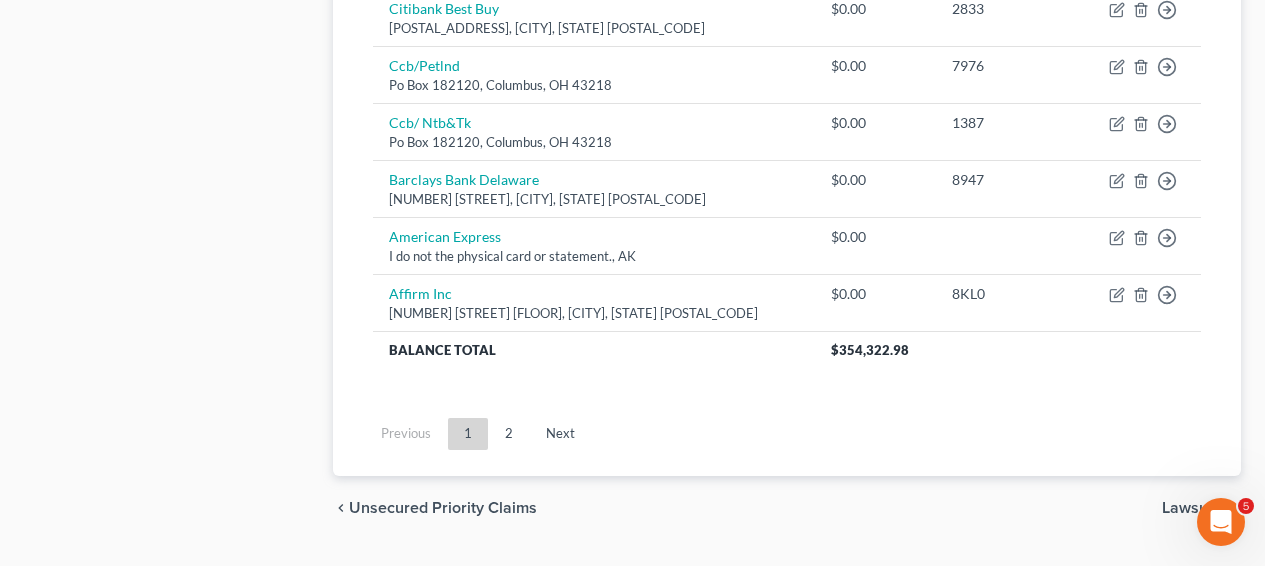 scroll, scrollTop: 1717, scrollLeft: 0, axis: vertical 